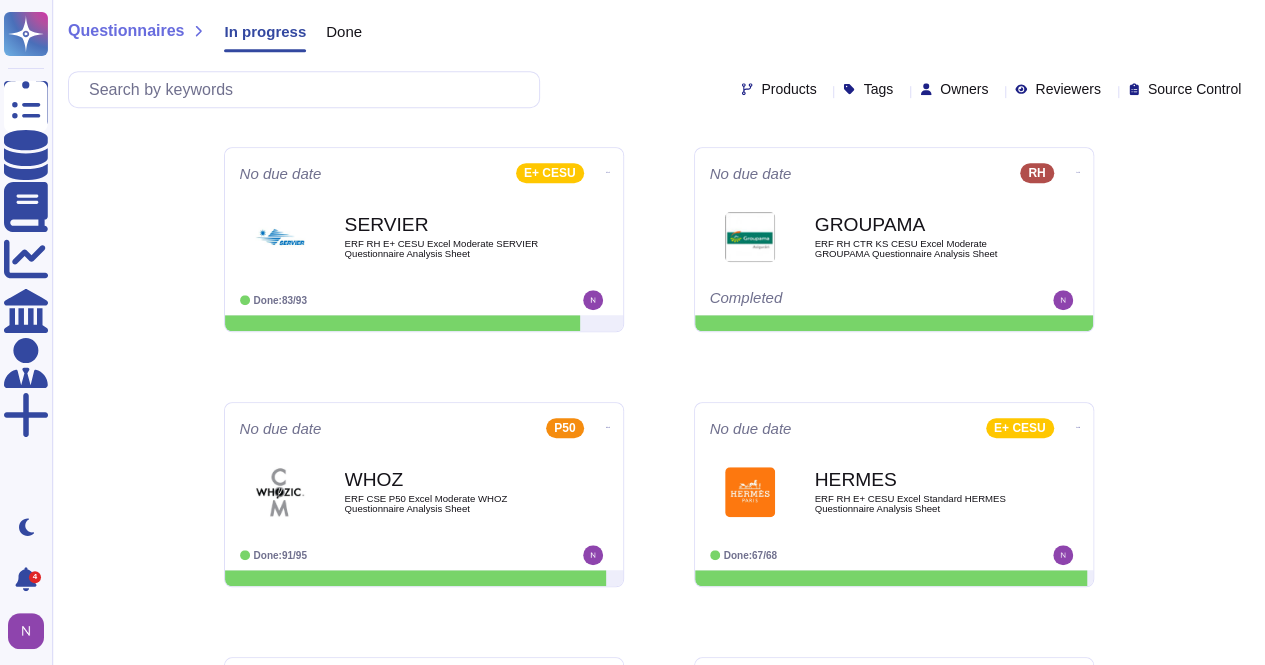 scroll, scrollTop: 500, scrollLeft: 0, axis: vertical 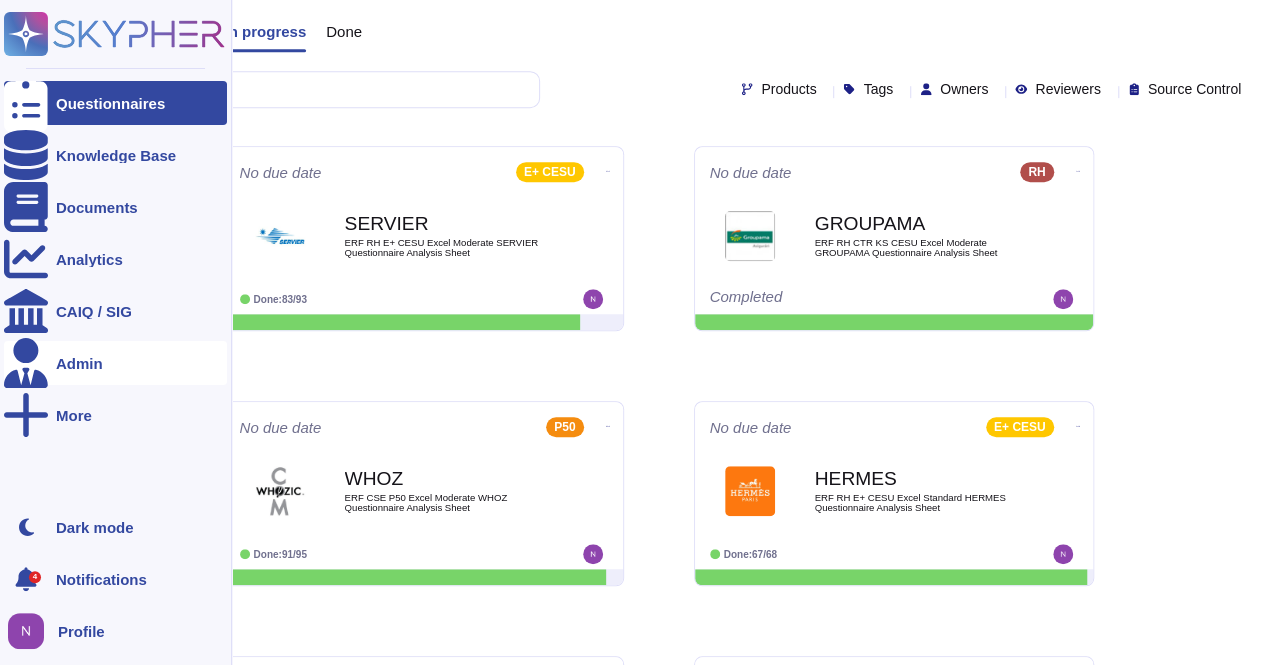 click on "Admin" at bounding box center (79, 363) 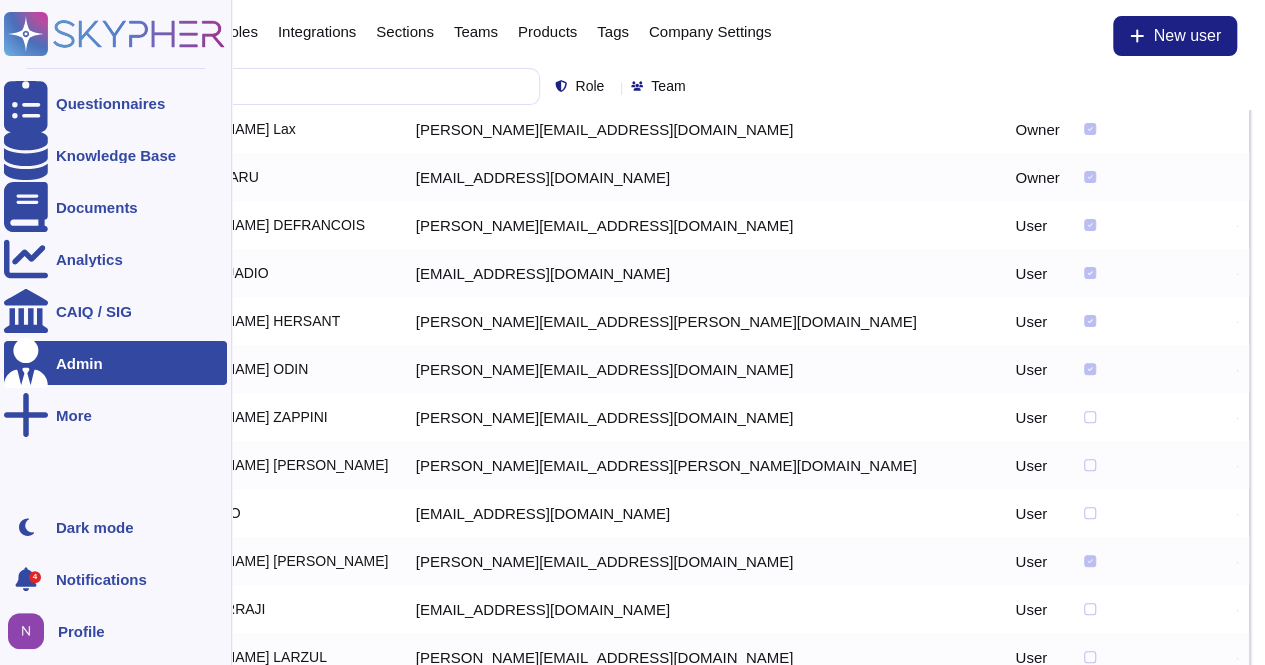 scroll, scrollTop: 159, scrollLeft: 0, axis: vertical 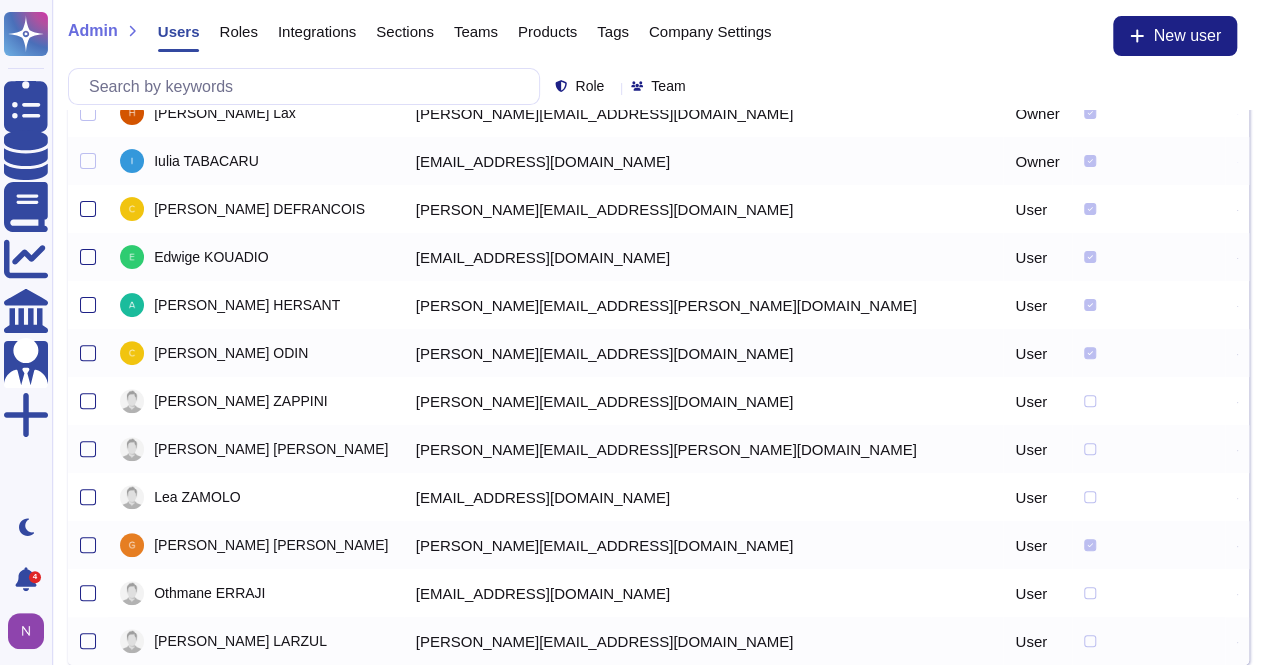 click on "Products" at bounding box center [547, 31] 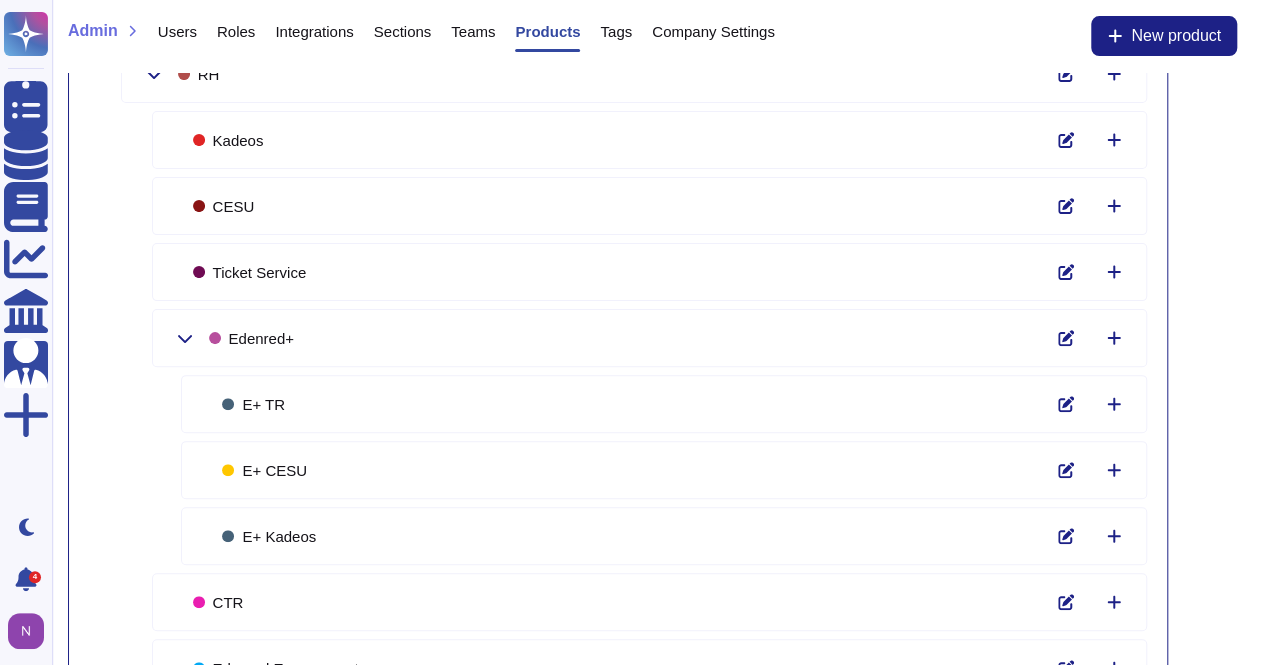 scroll, scrollTop: 0, scrollLeft: 0, axis: both 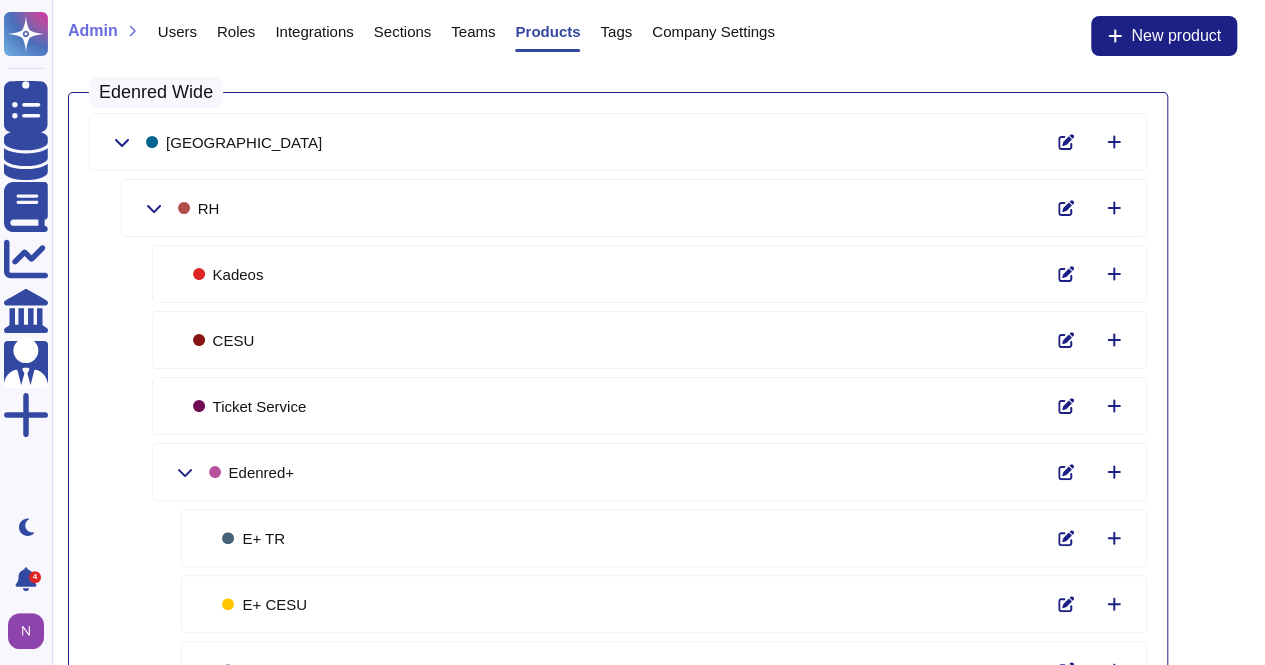 click on "[GEOGRAPHIC_DATA]" at bounding box center [234, 142] 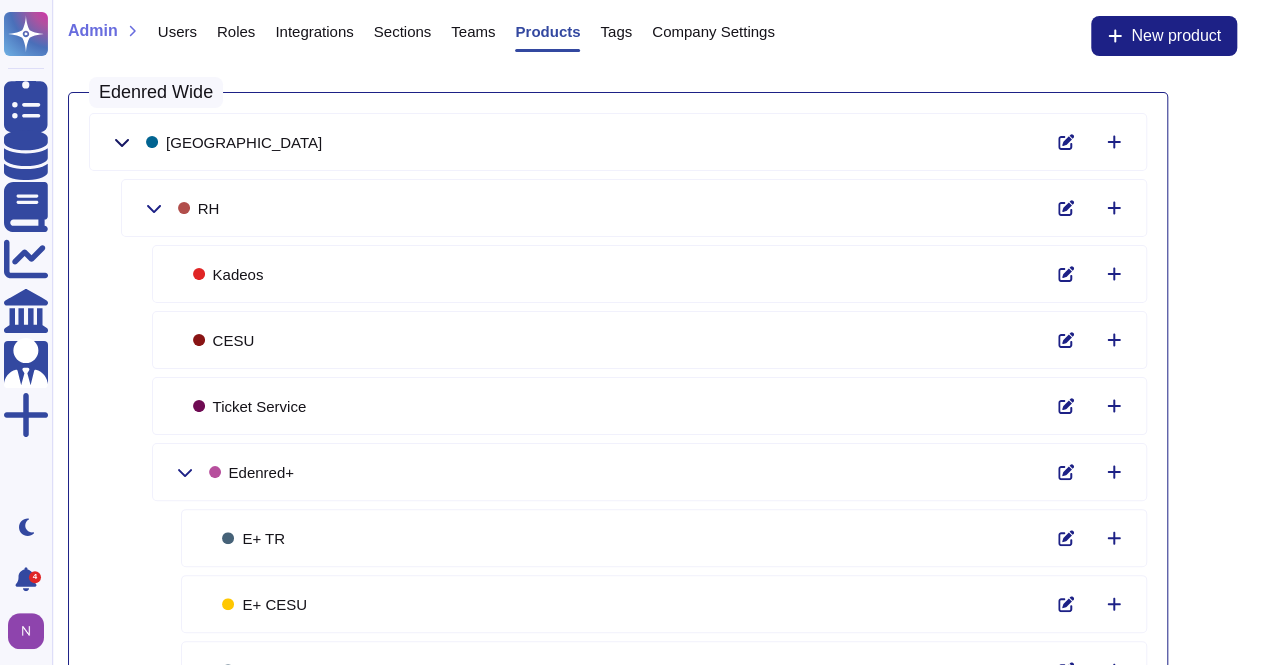 click at bounding box center (122, 142) 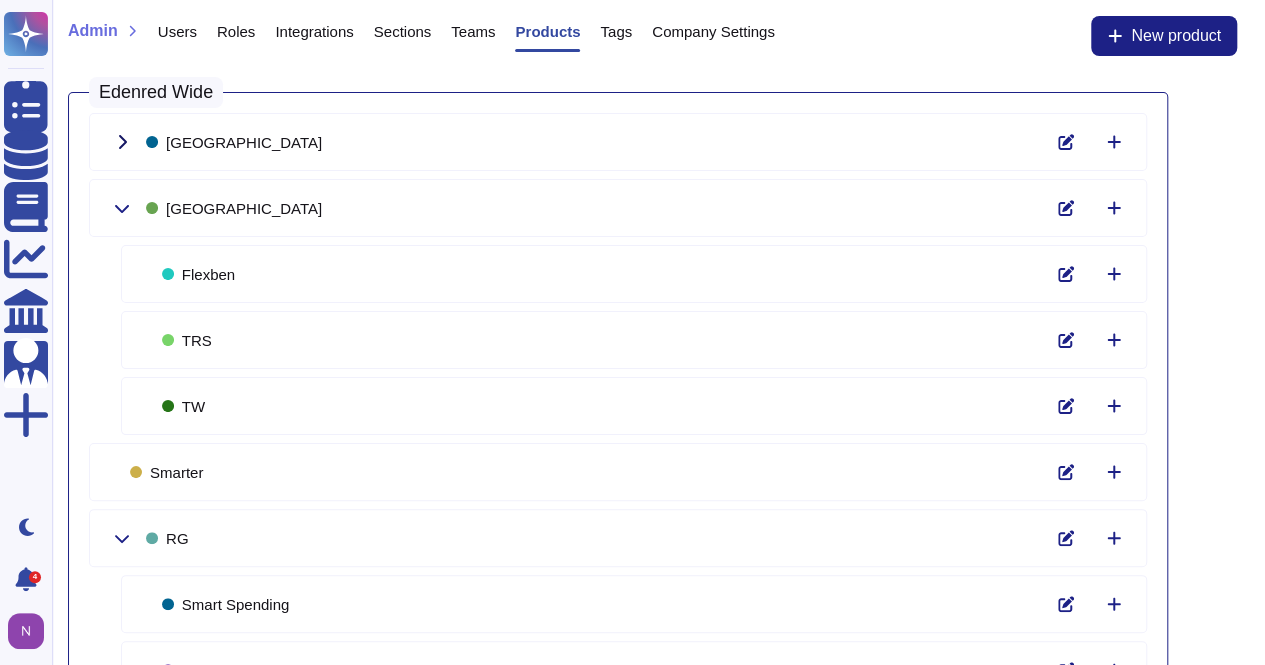 click at bounding box center (122, 142) 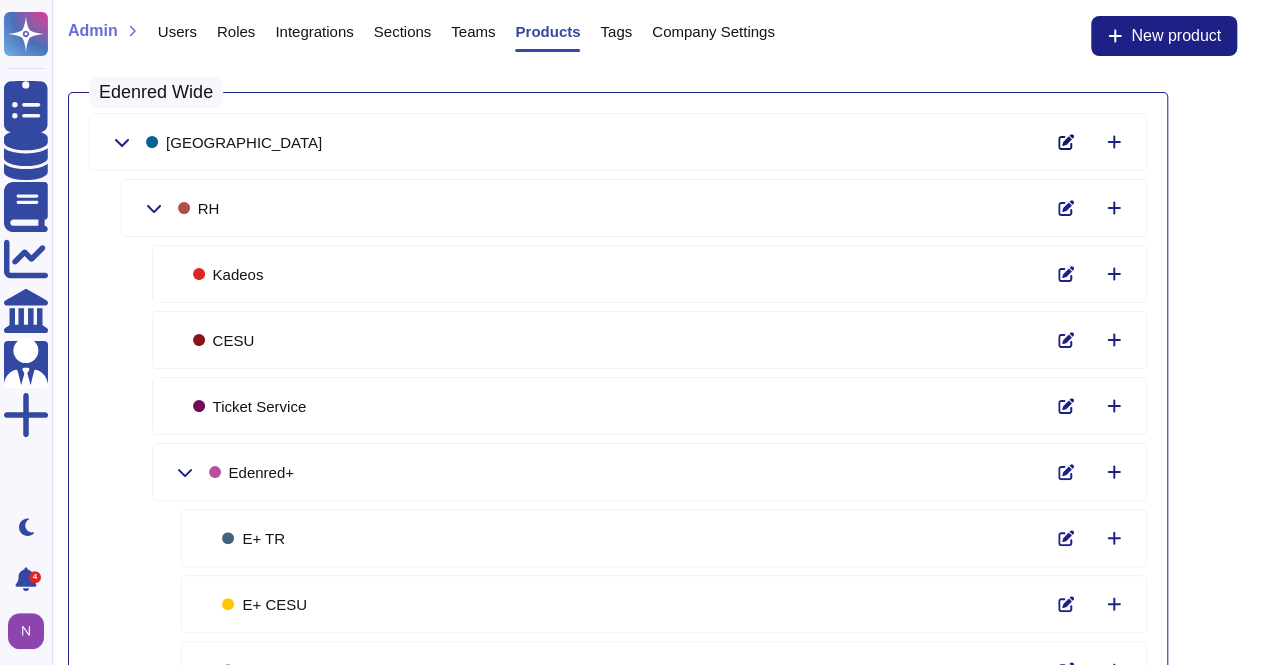 click at bounding box center (1066, 142) 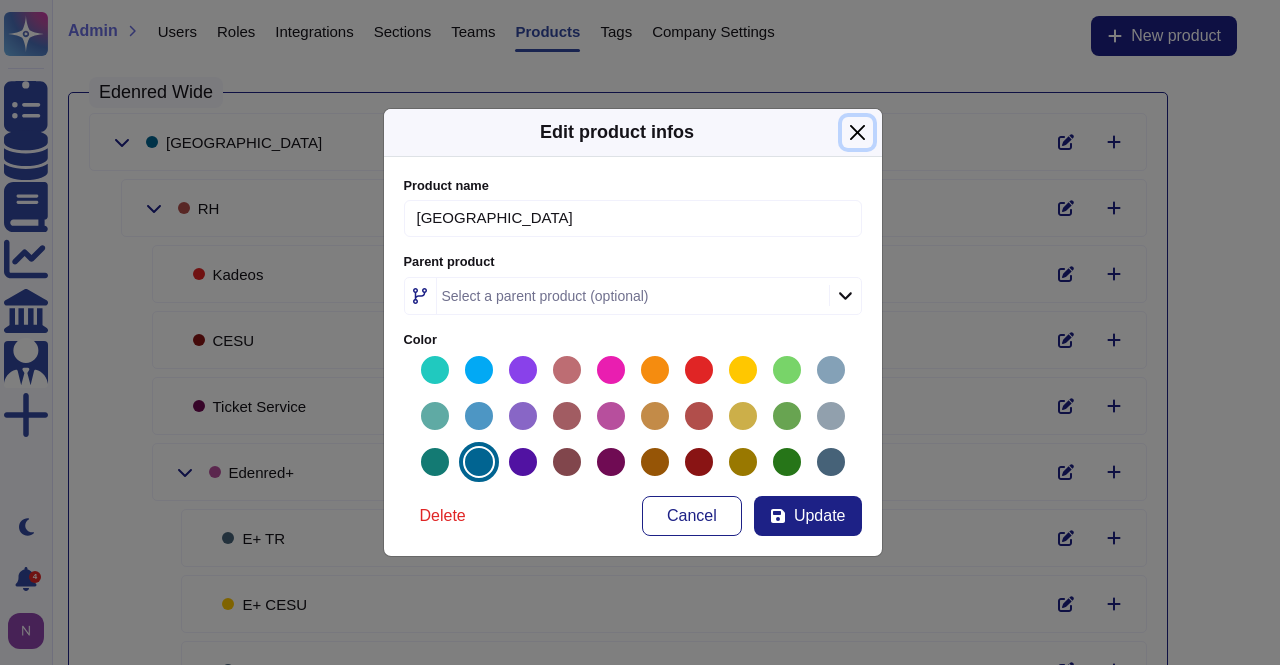 click at bounding box center [857, 132] 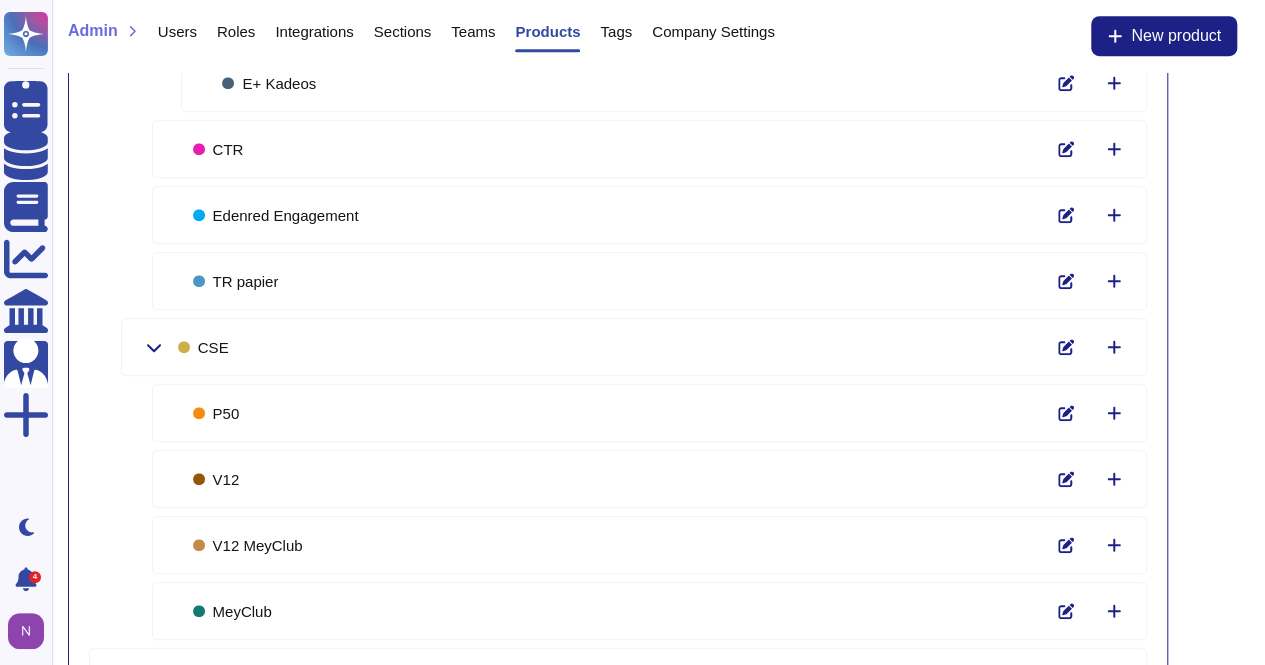 scroll, scrollTop: 586, scrollLeft: 0, axis: vertical 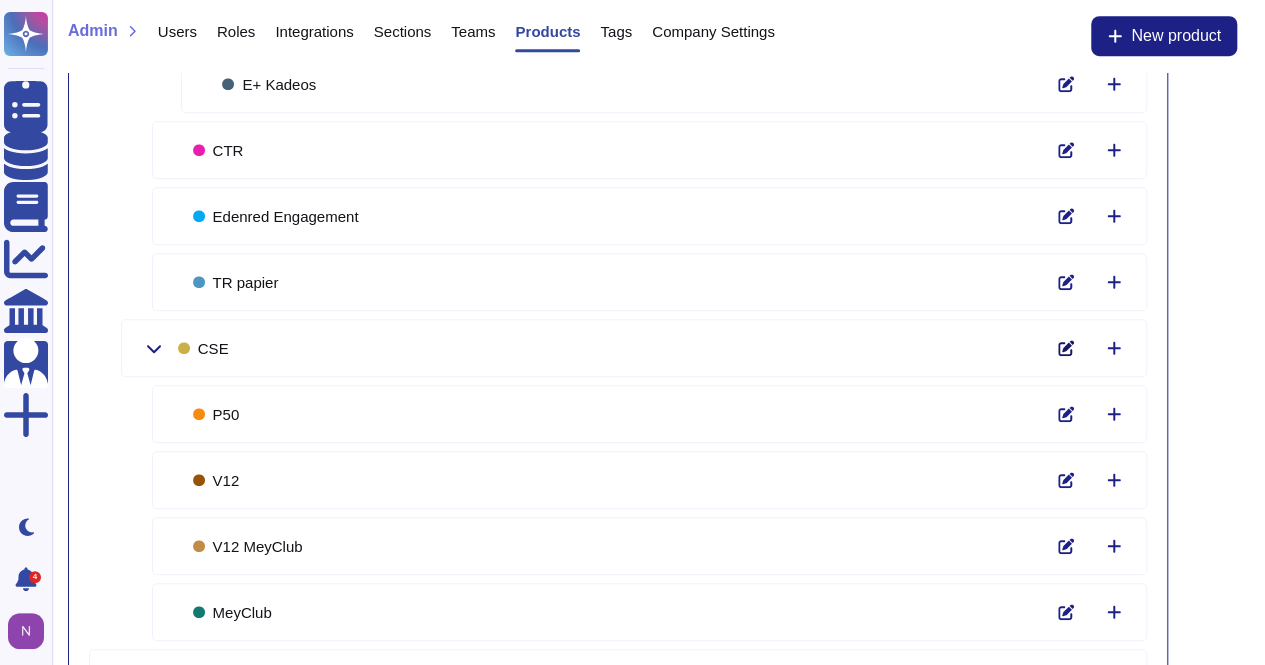 click 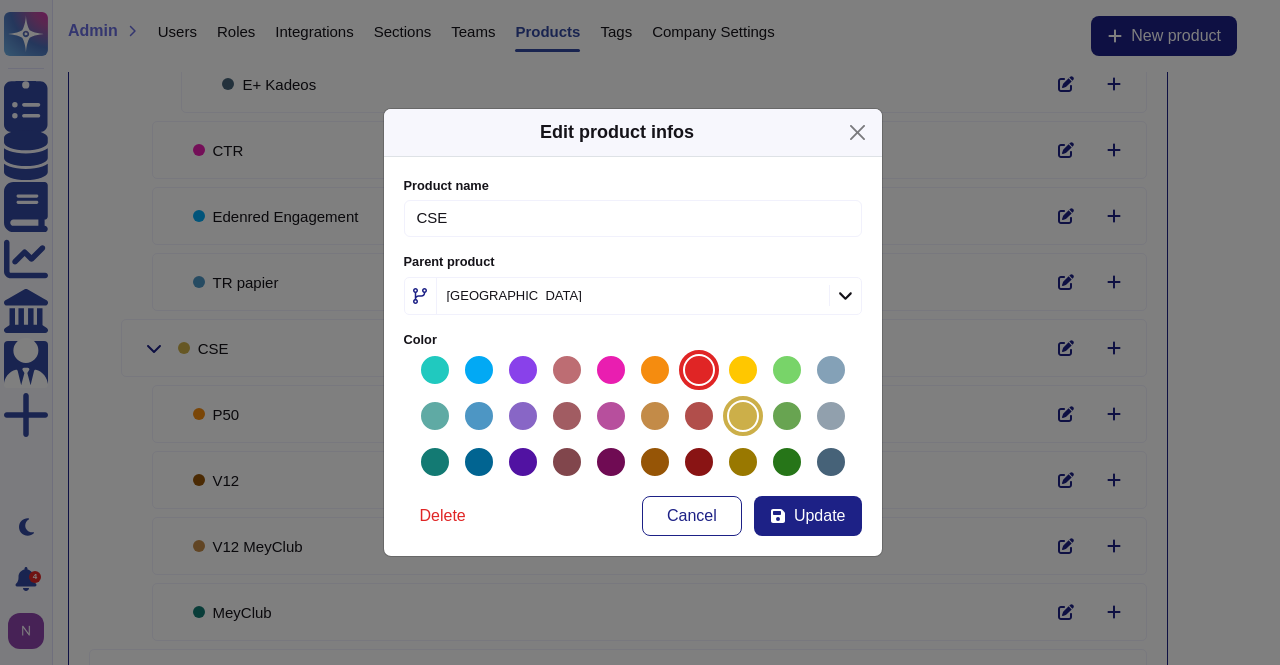 click at bounding box center [699, 370] 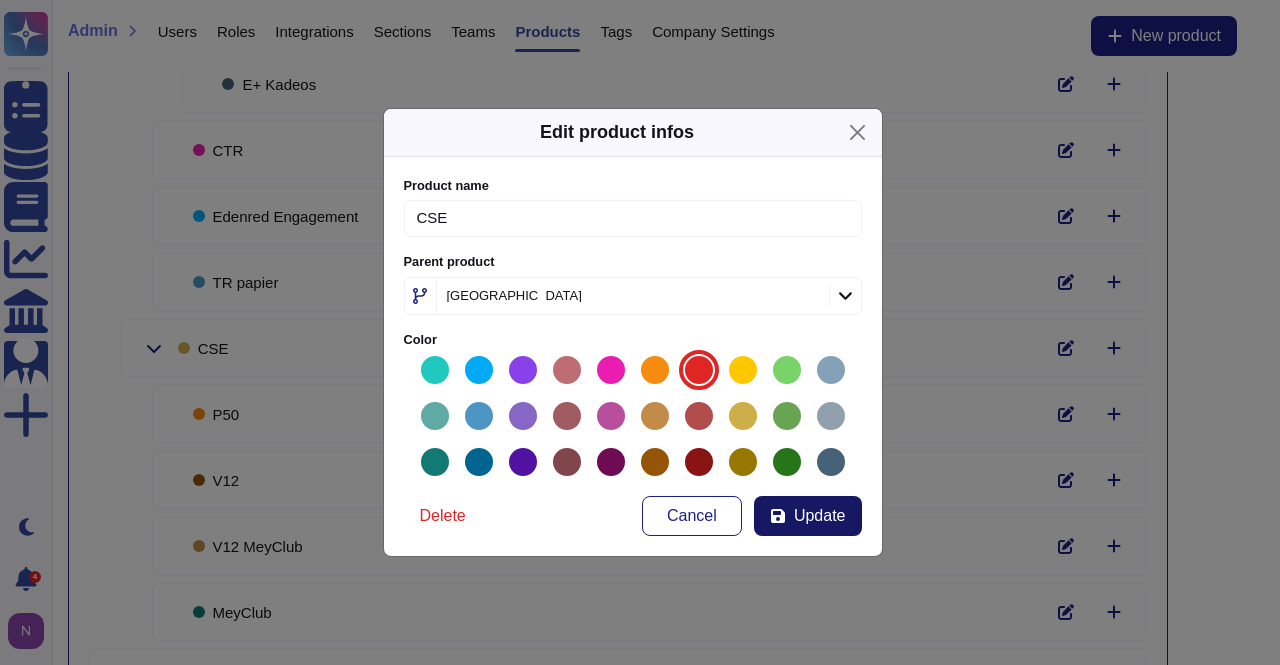 click on "Update" at bounding box center (820, 516) 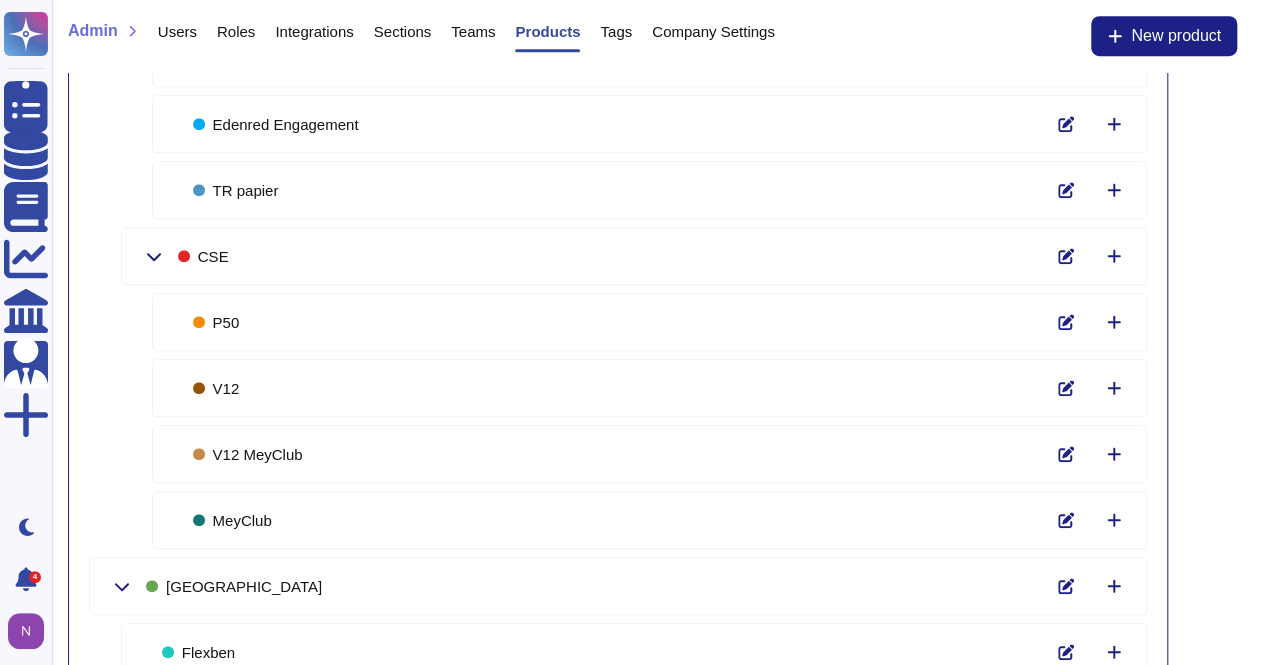 scroll, scrollTop: 679, scrollLeft: 0, axis: vertical 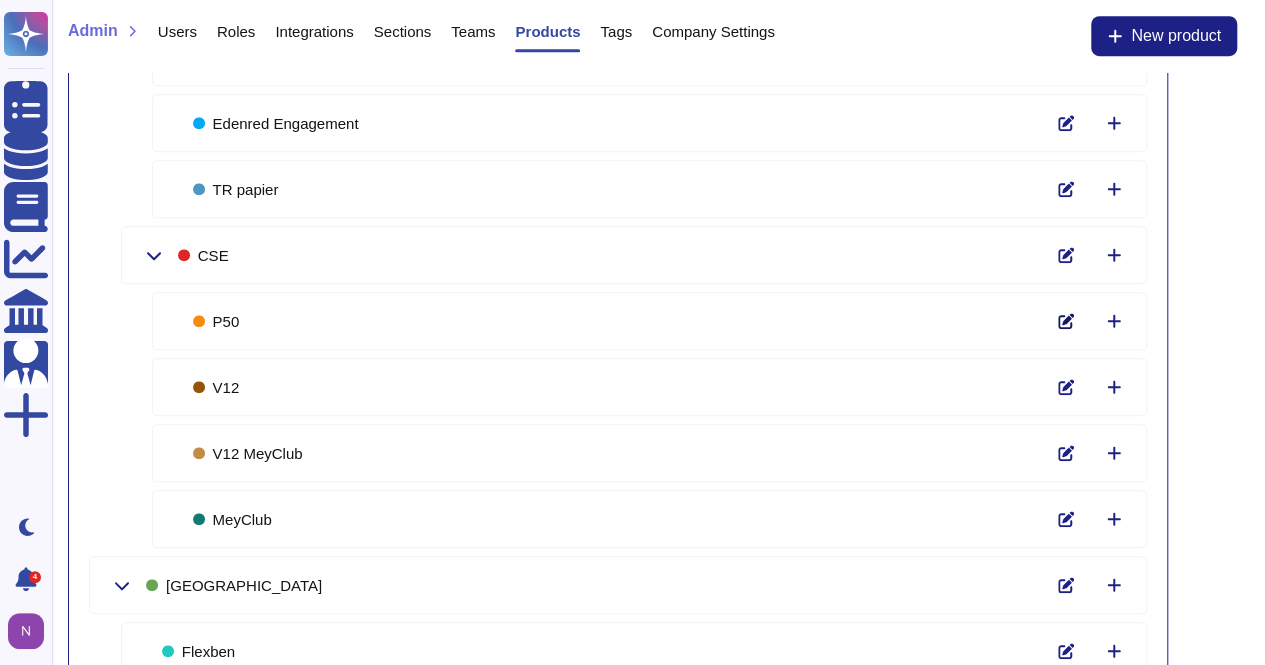 click 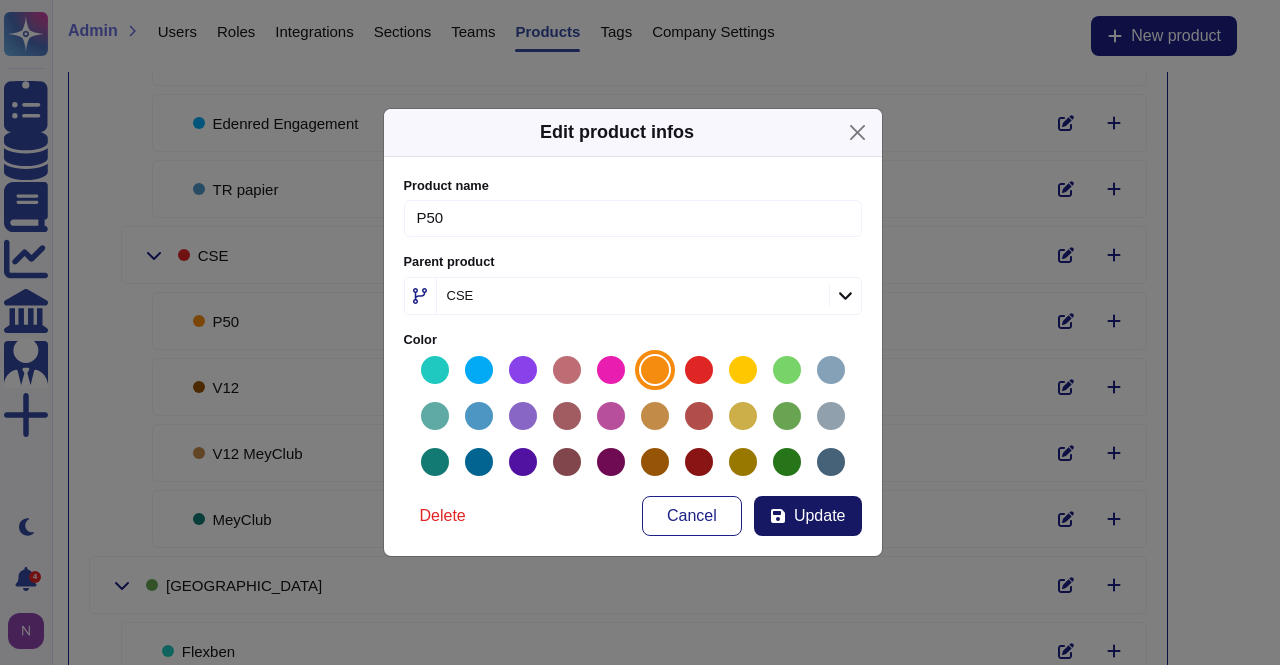 click on "Update" at bounding box center (808, 516) 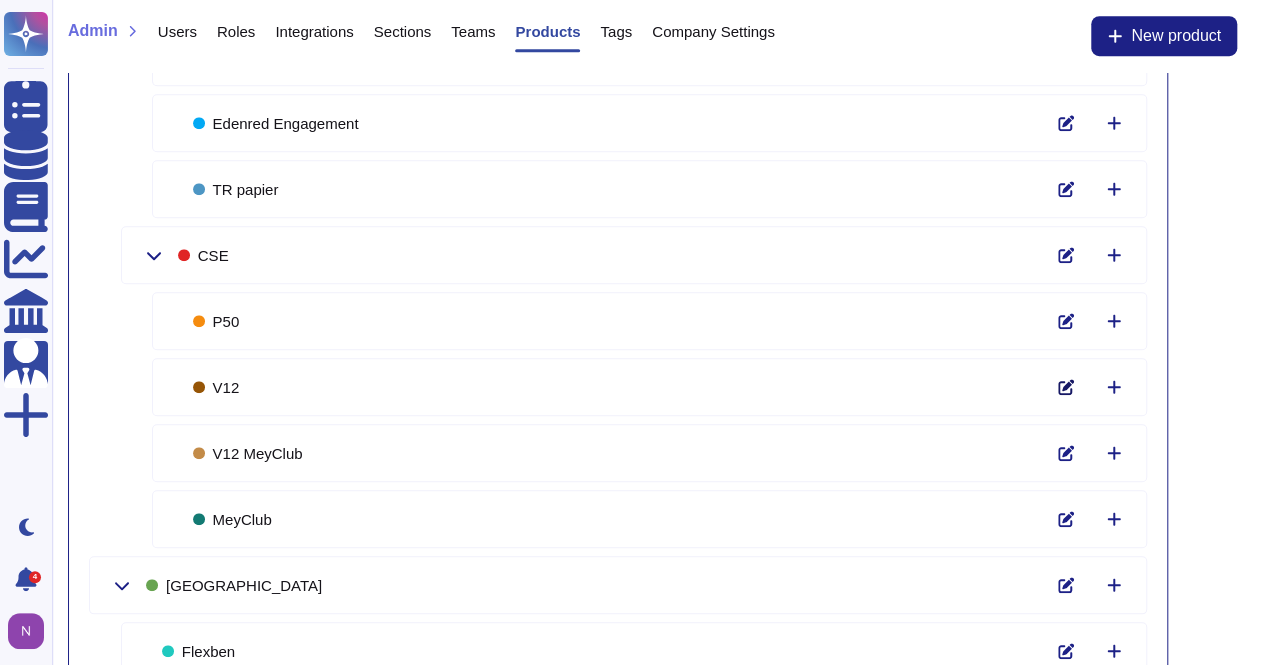 click 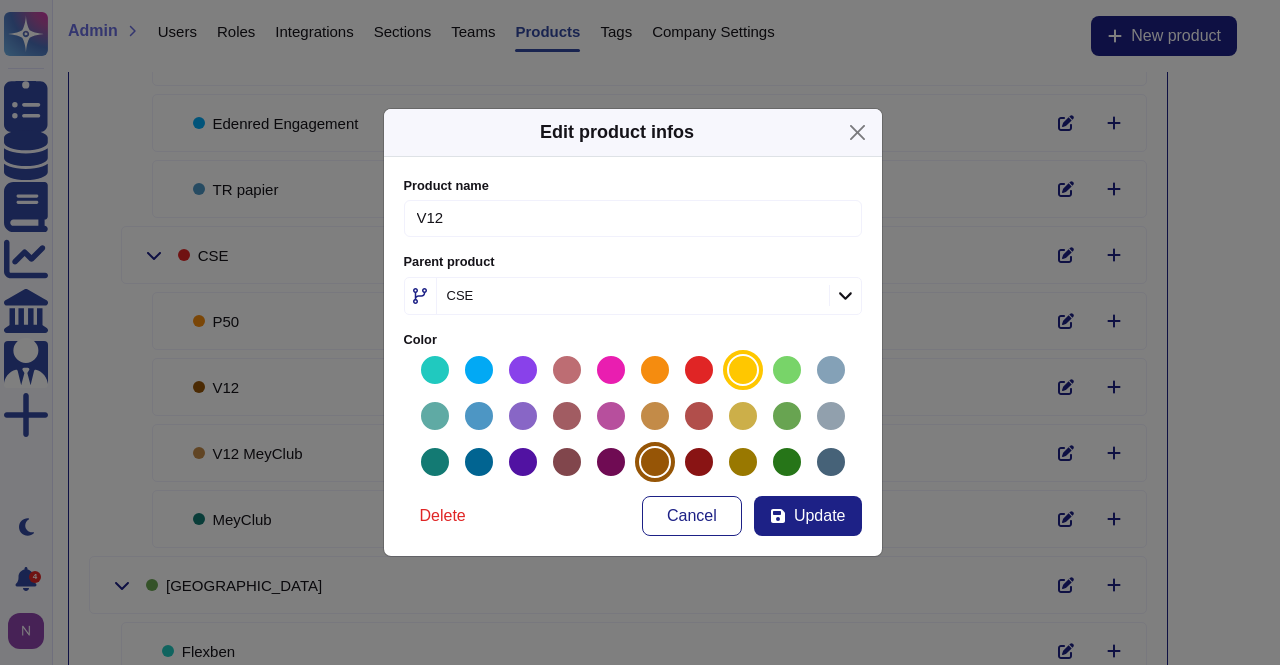 click at bounding box center [743, 370] 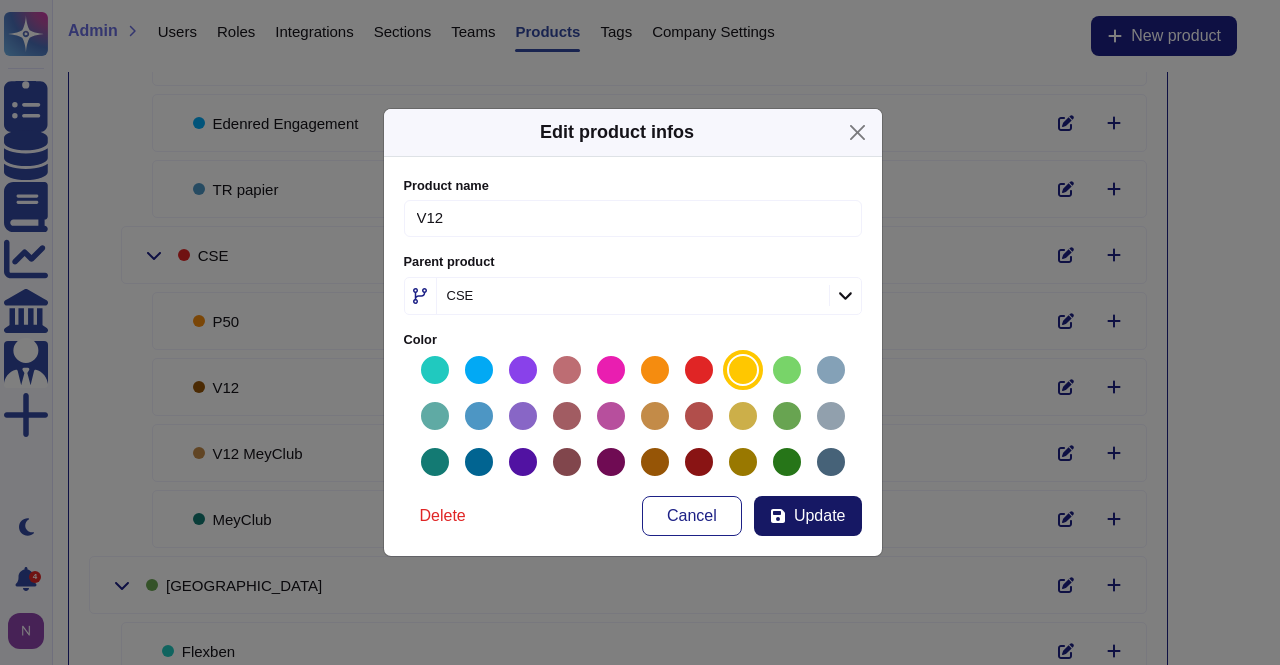 click on "Update" at bounding box center [820, 516] 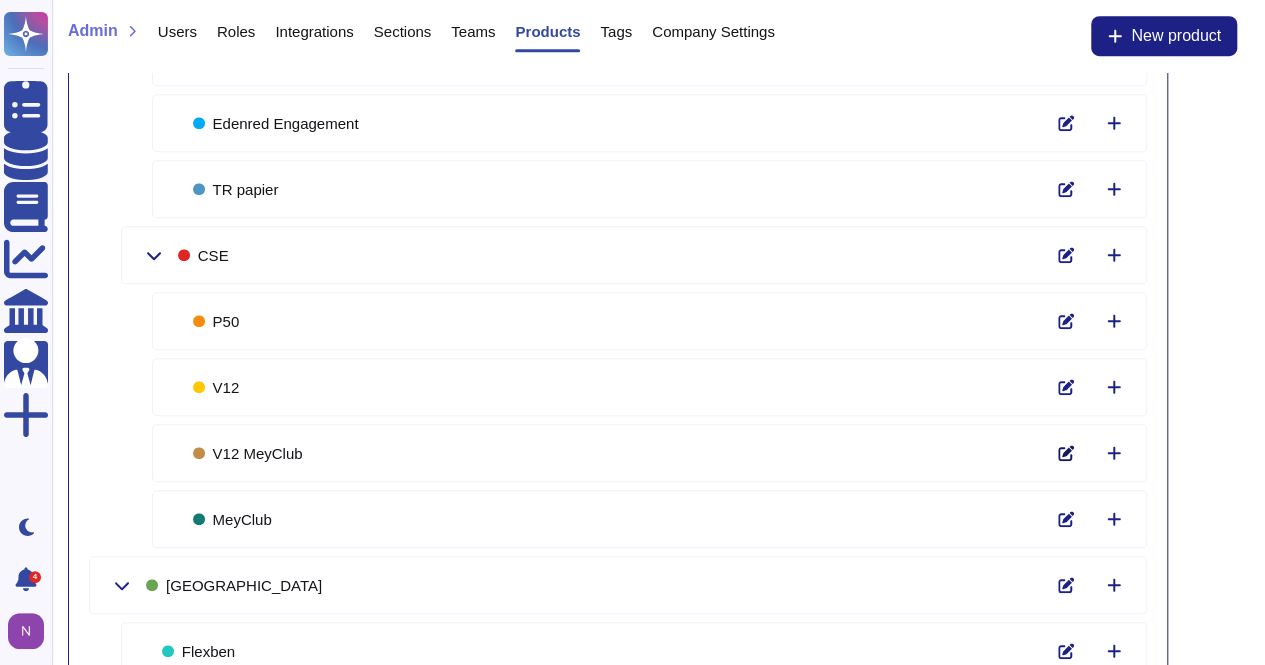 click 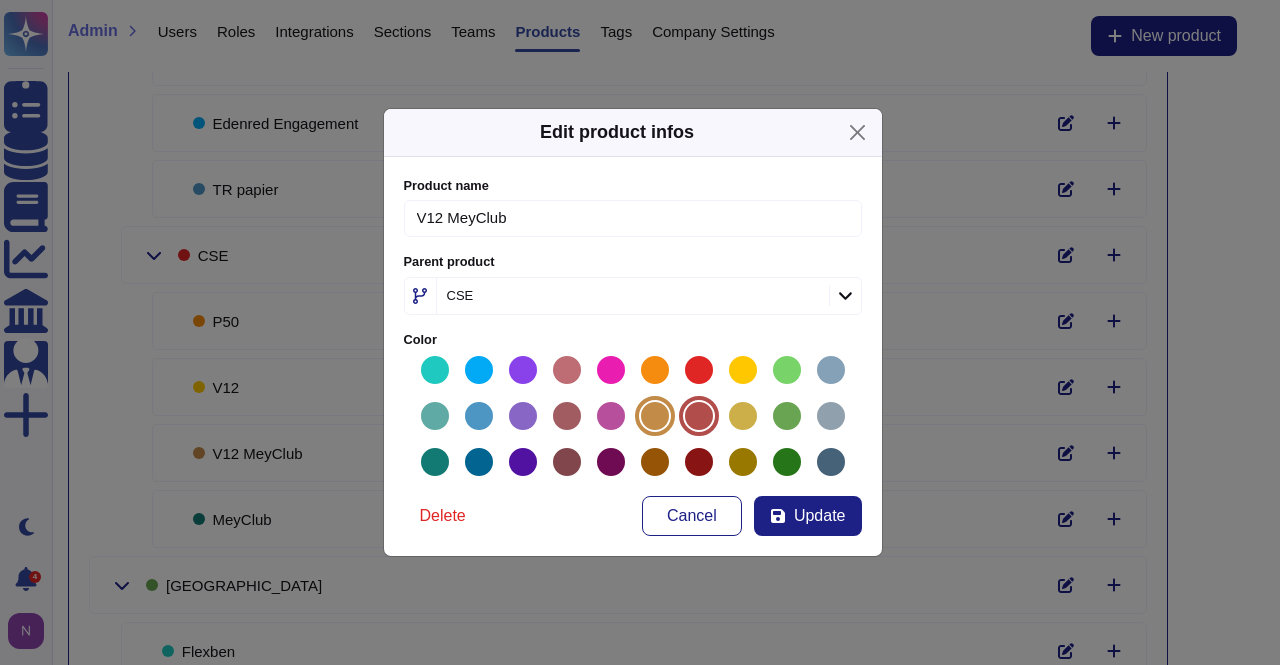 click at bounding box center (699, 416) 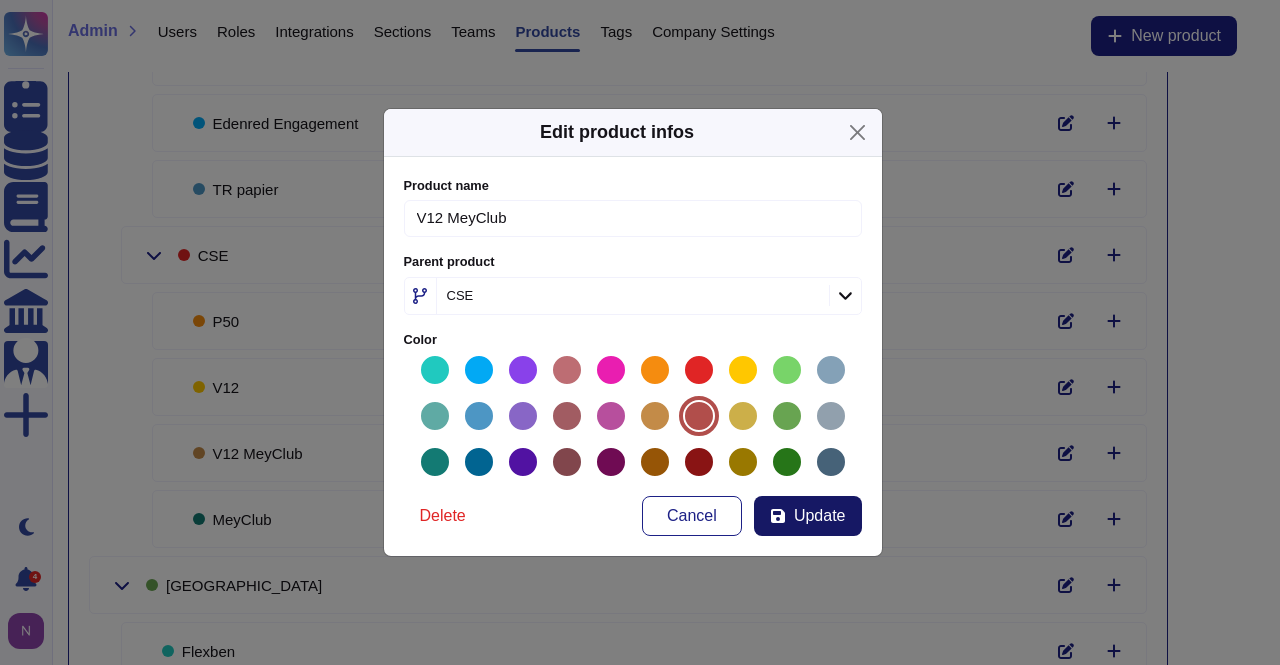 click on "Update" at bounding box center [808, 516] 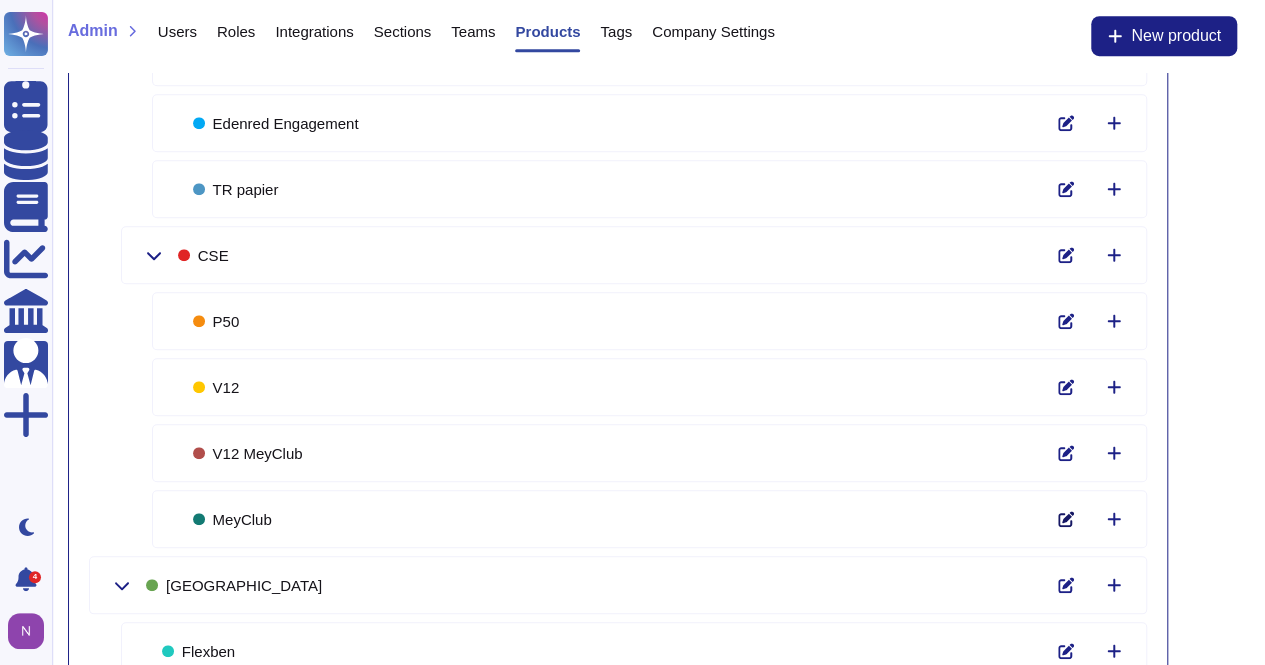 click 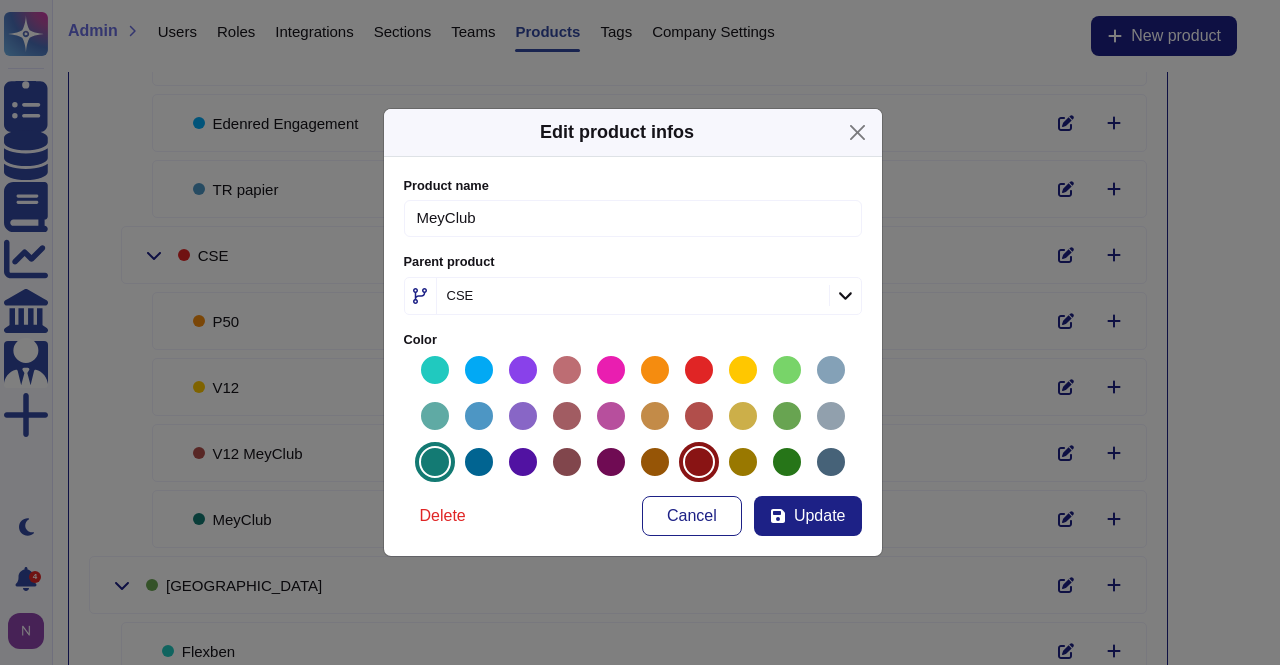 click at bounding box center [699, 462] 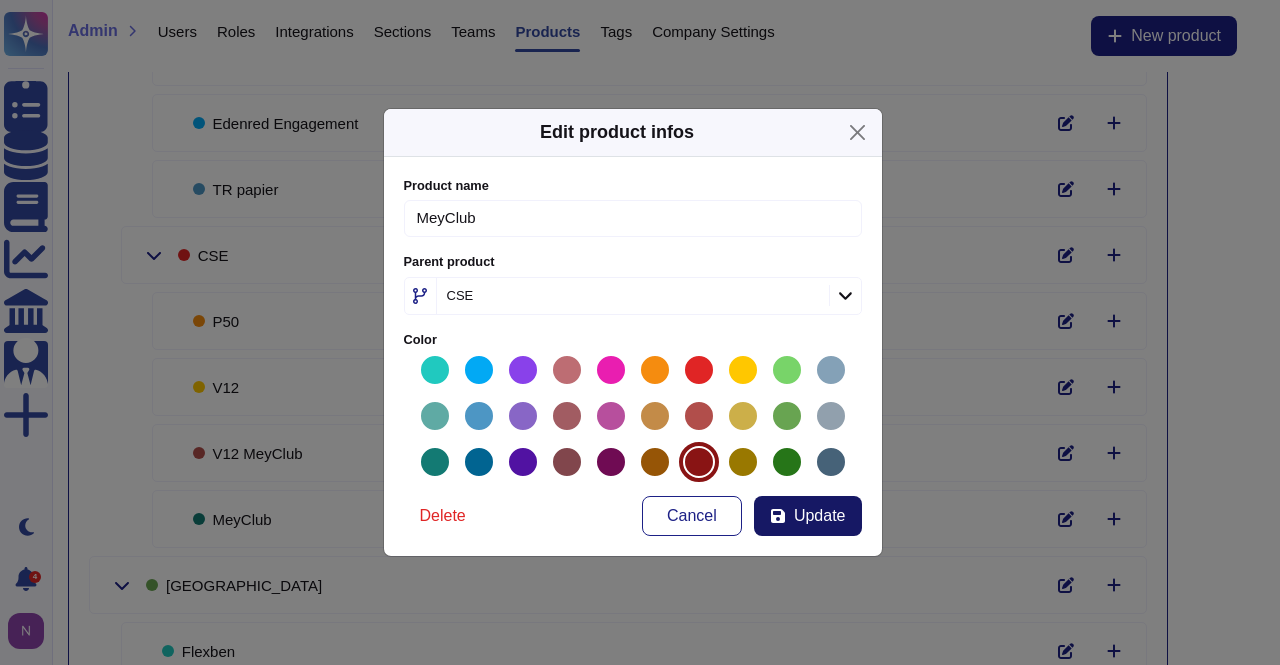 click on "Update" at bounding box center [820, 516] 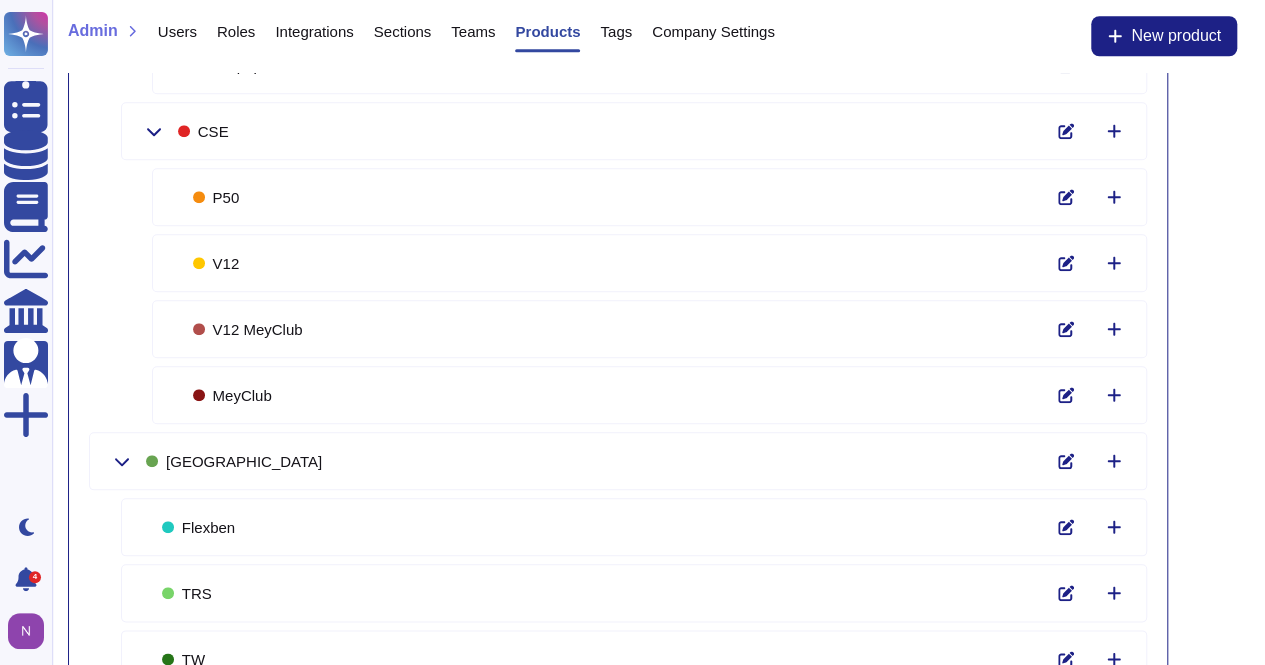 scroll, scrollTop: 845, scrollLeft: 0, axis: vertical 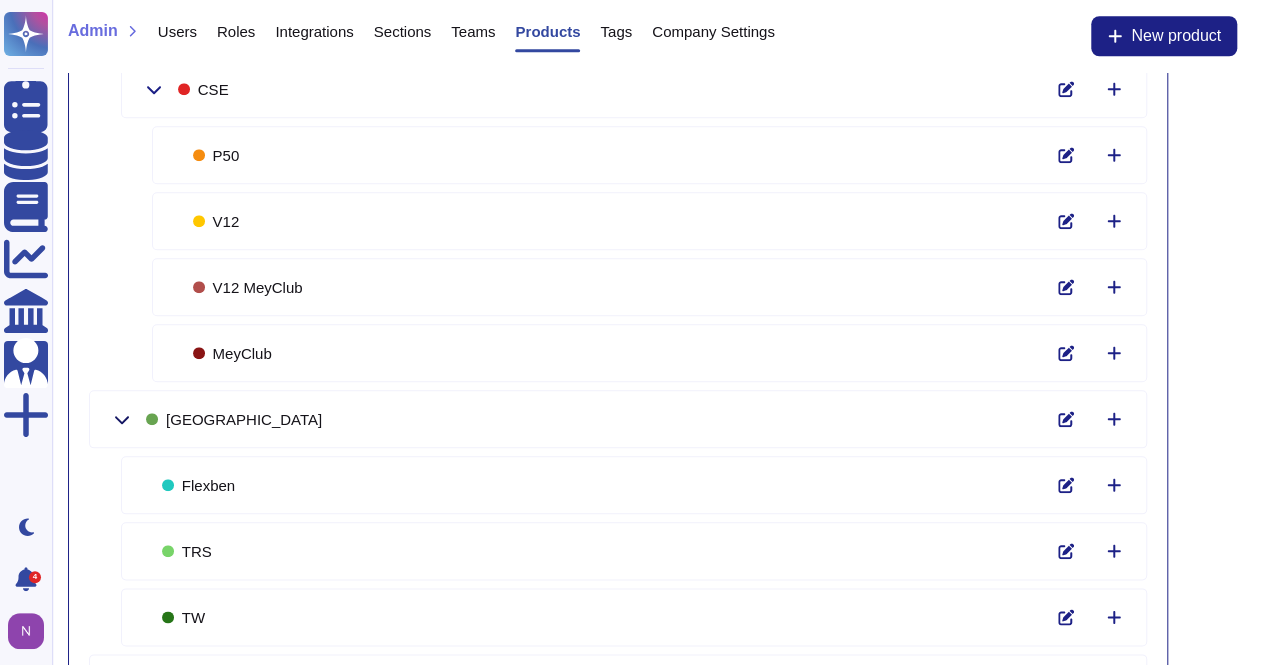 click at bounding box center [122, 419] 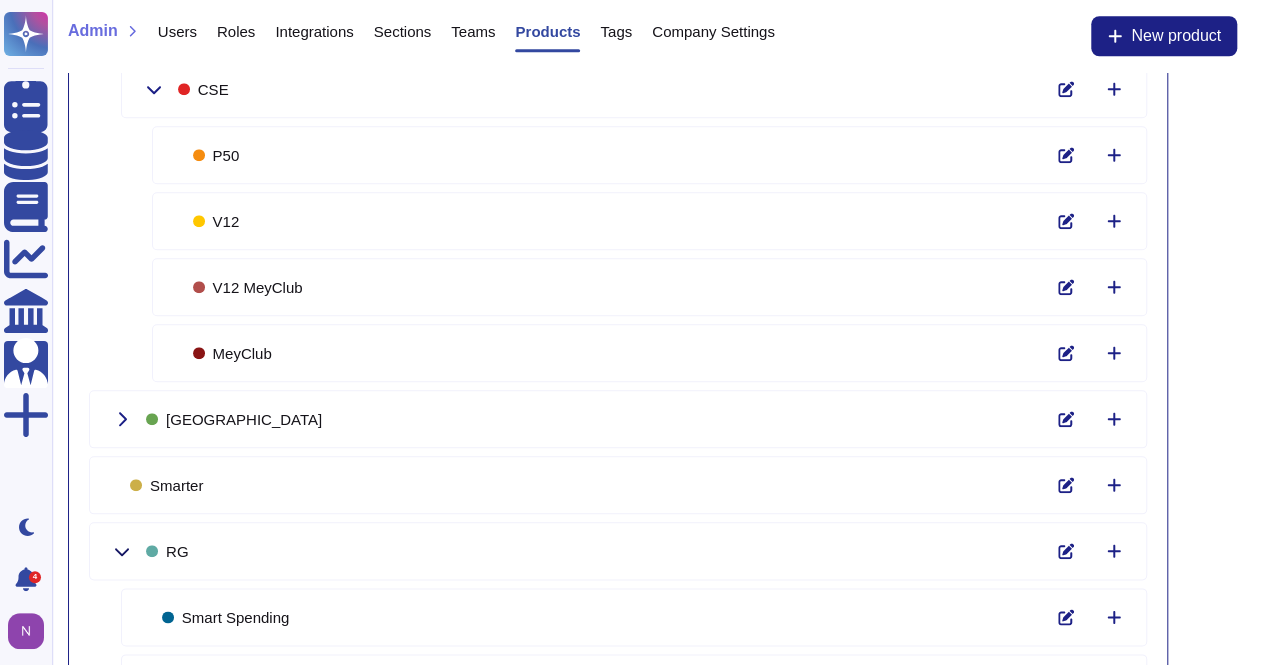 click 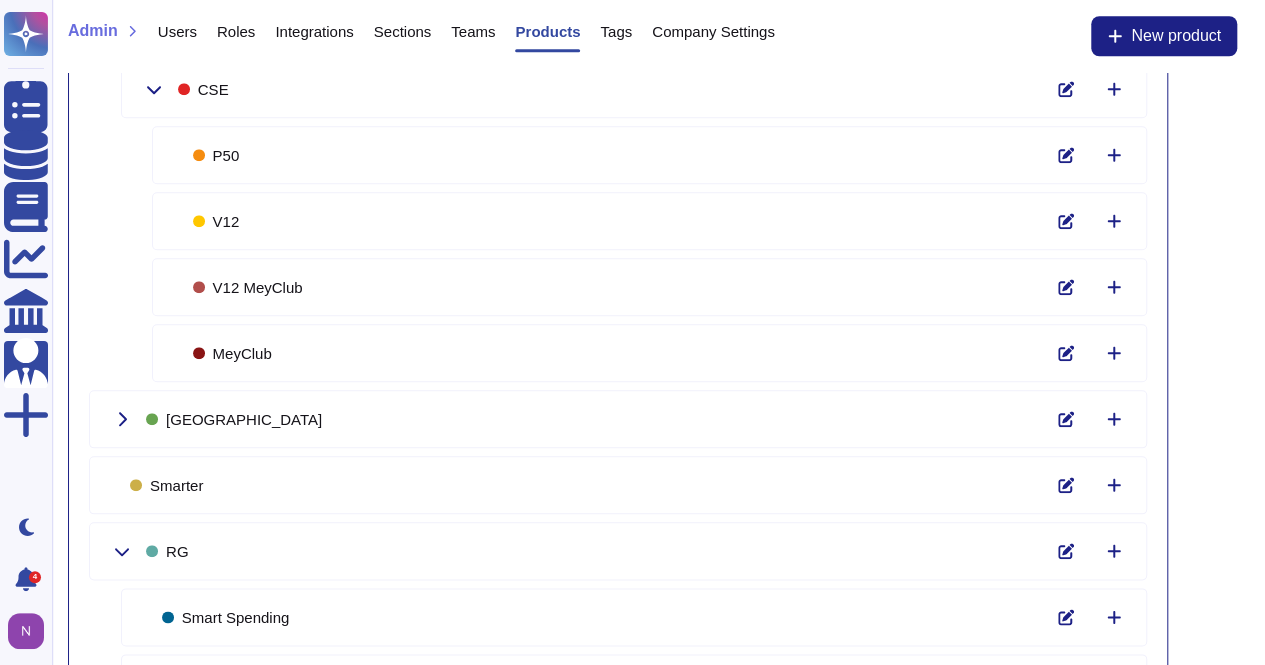 scroll, scrollTop: 790, scrollLeft: 0, axis: vertical 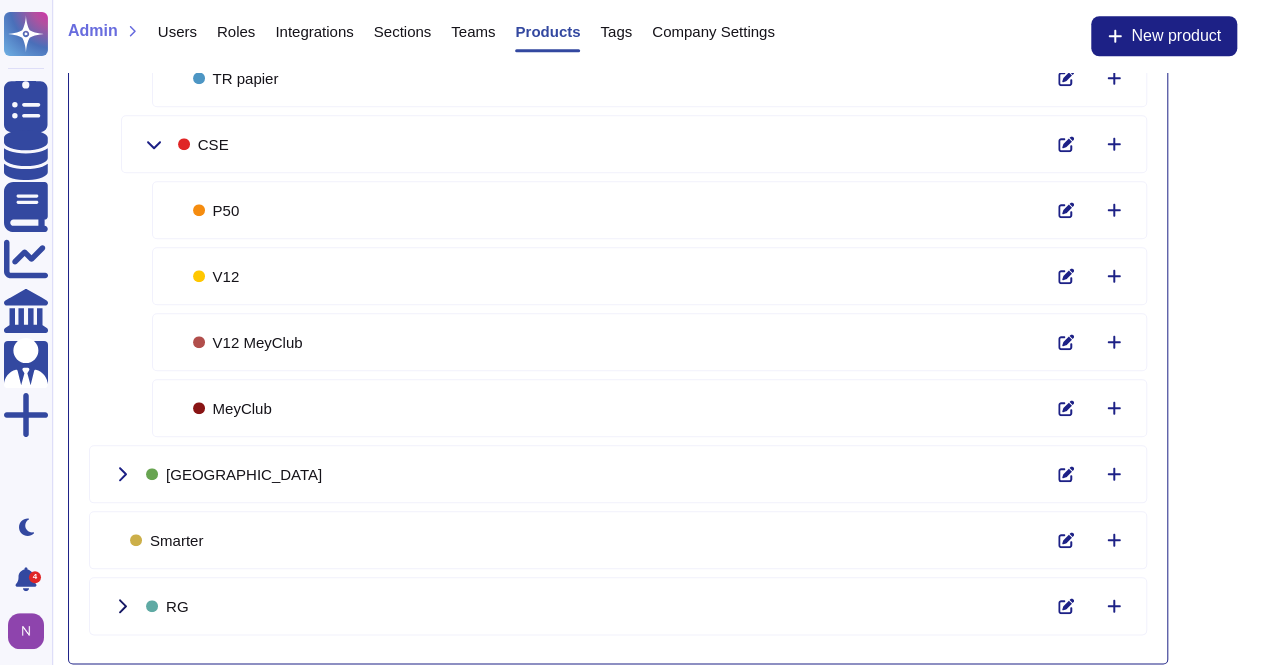 click 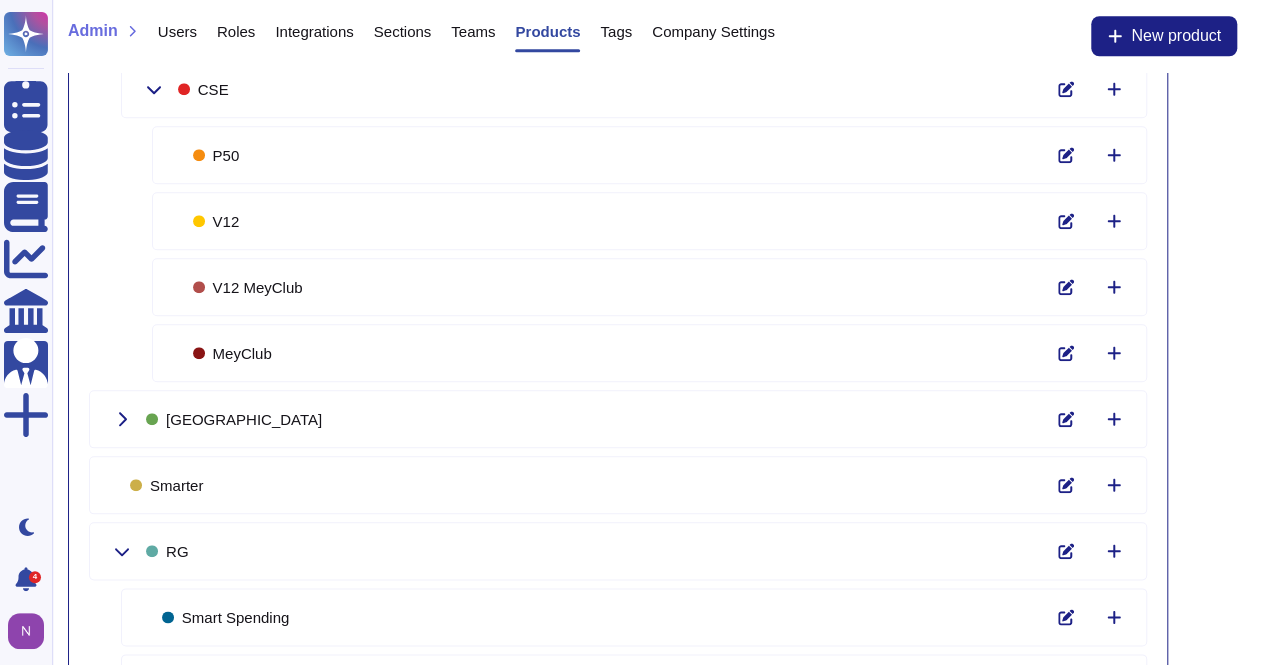 scroll, scrollTop: 986, scrollLeft: 0, axis: vertical 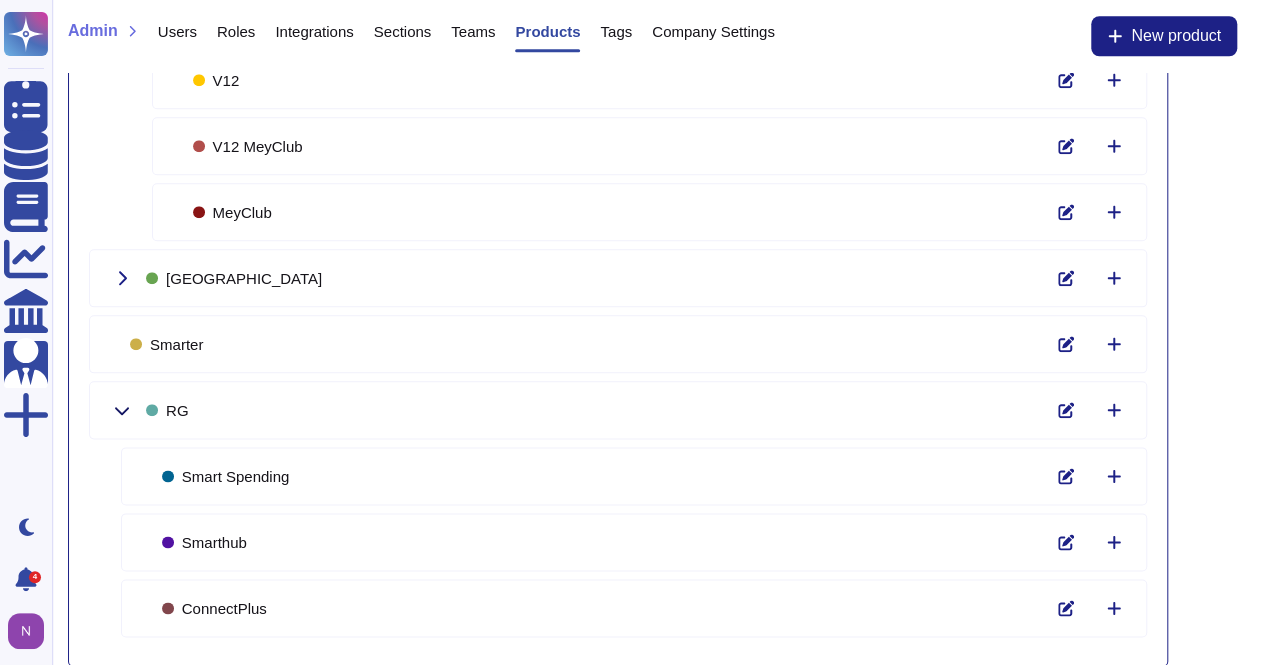 click at bounding box center [122, 410] 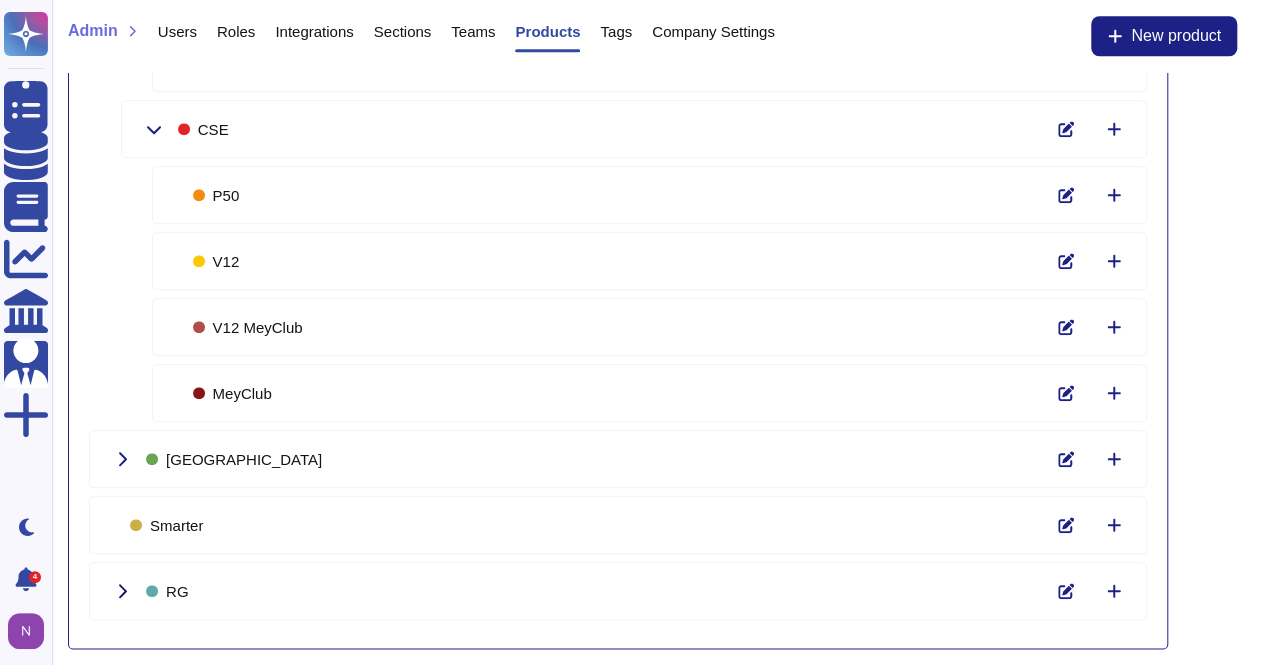 scroll, scrollTop: 790, scrollLeft: 0, axis: vertical 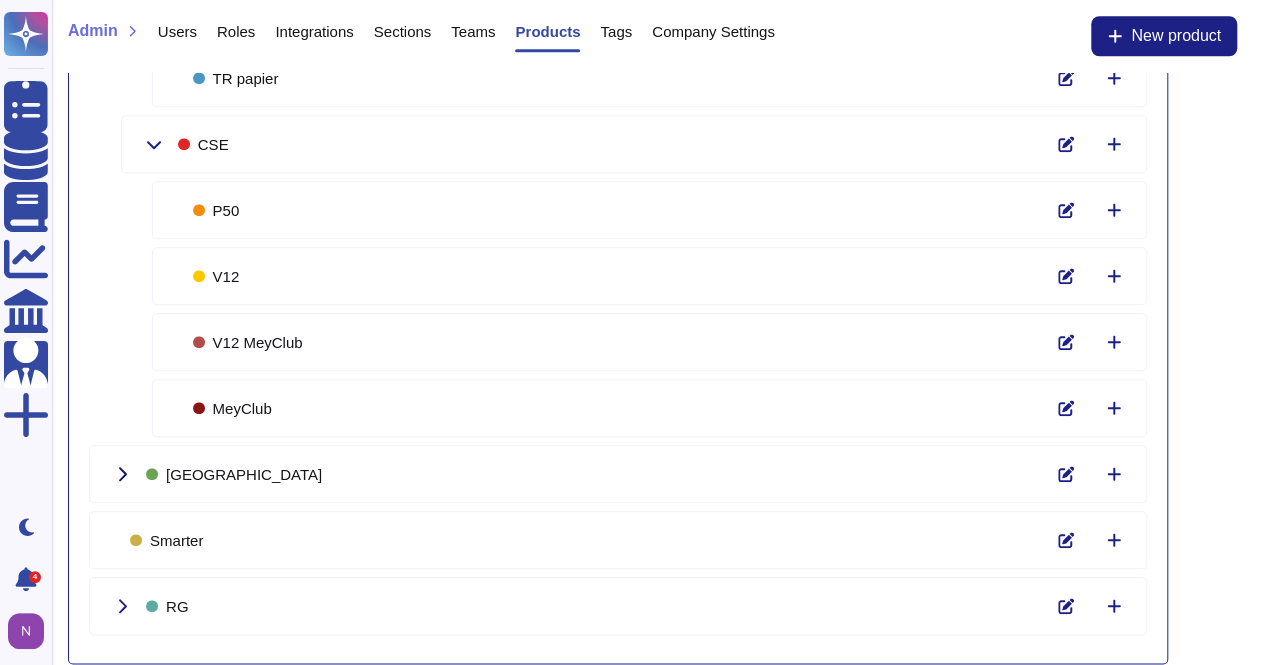 click 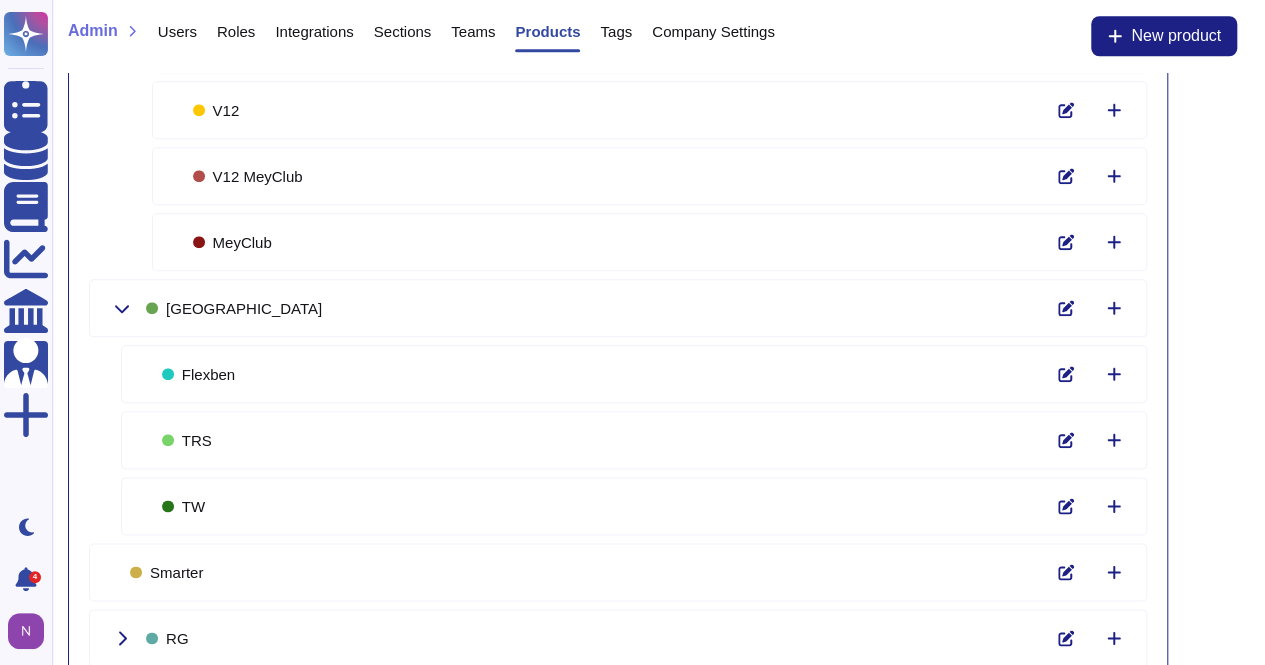 scroll, scrollTop: 958, scrollLeft: 0, axis: vertical 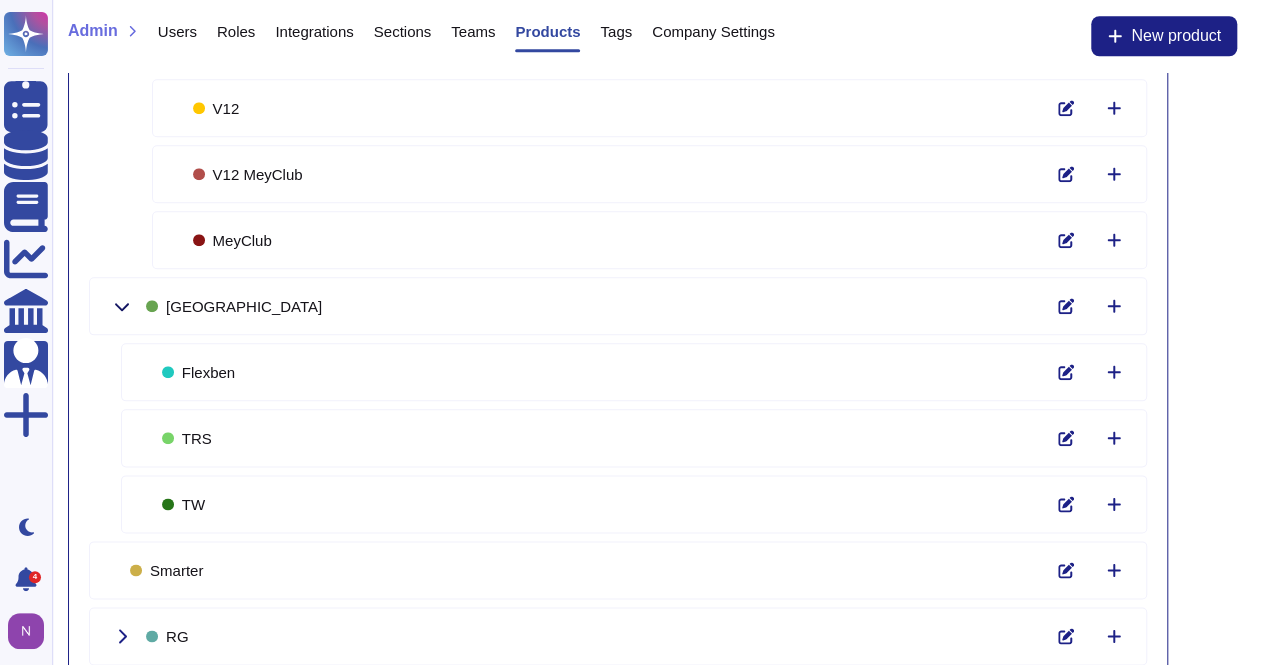 click at bounding box center (122, 306) 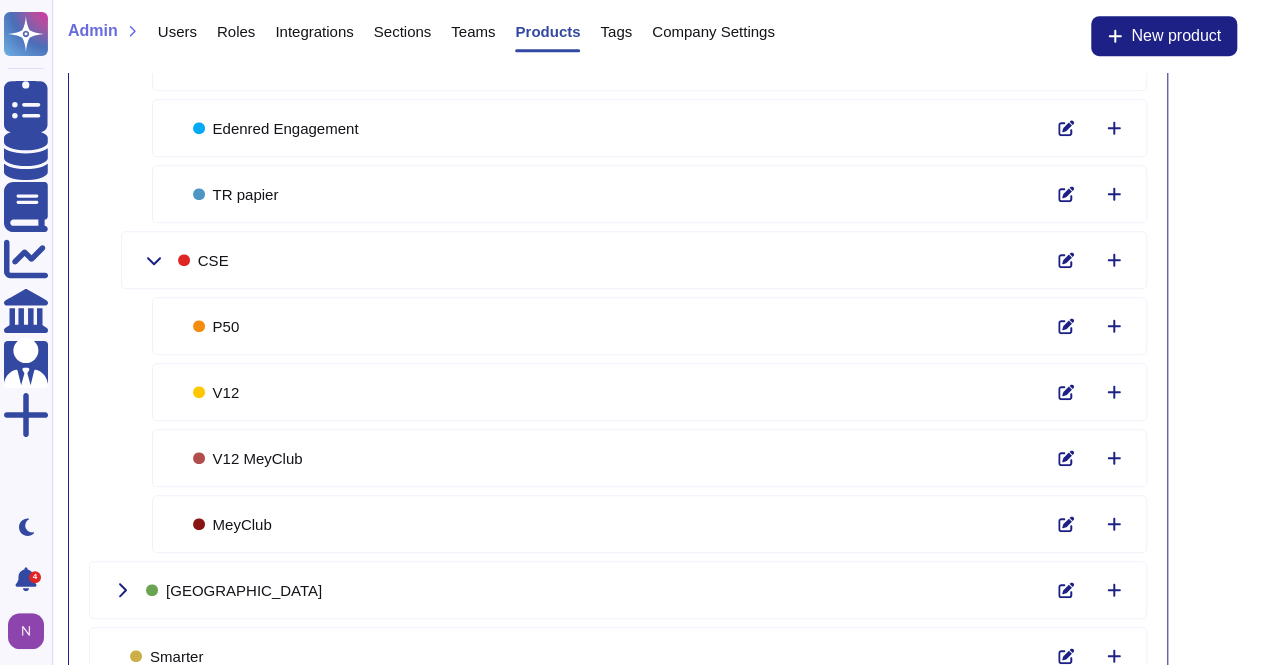 scroll, scrollTop: 674, scrollLeft: 0, axis: vertical 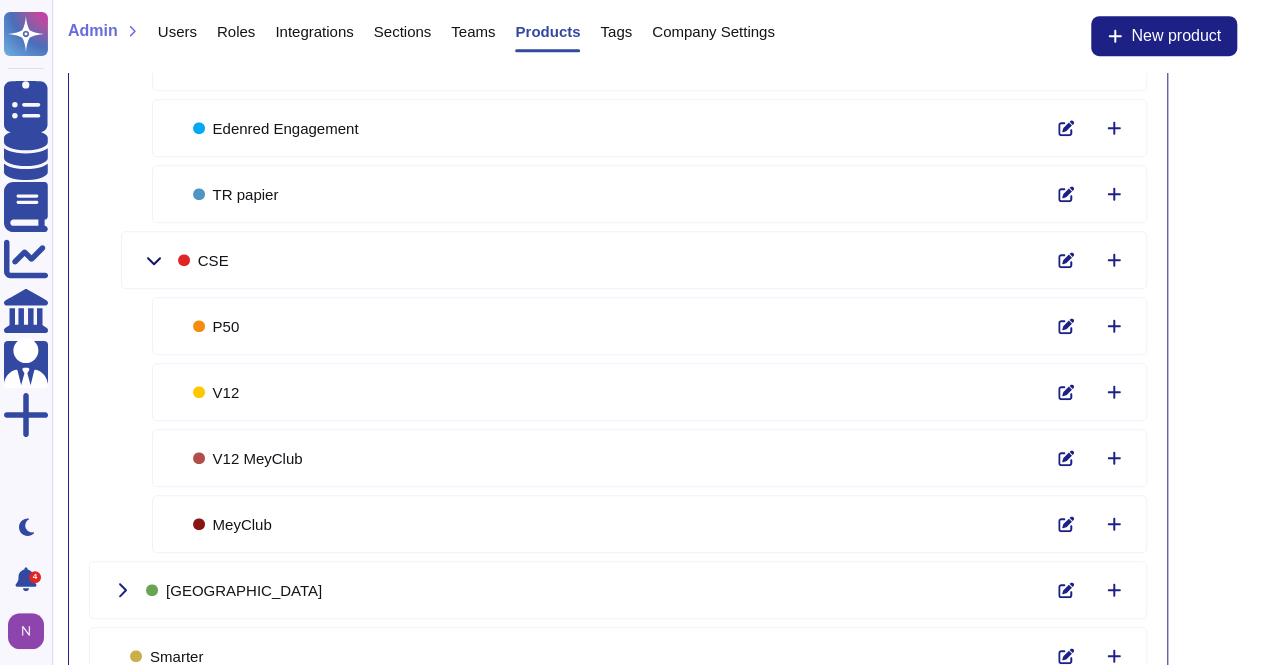 click 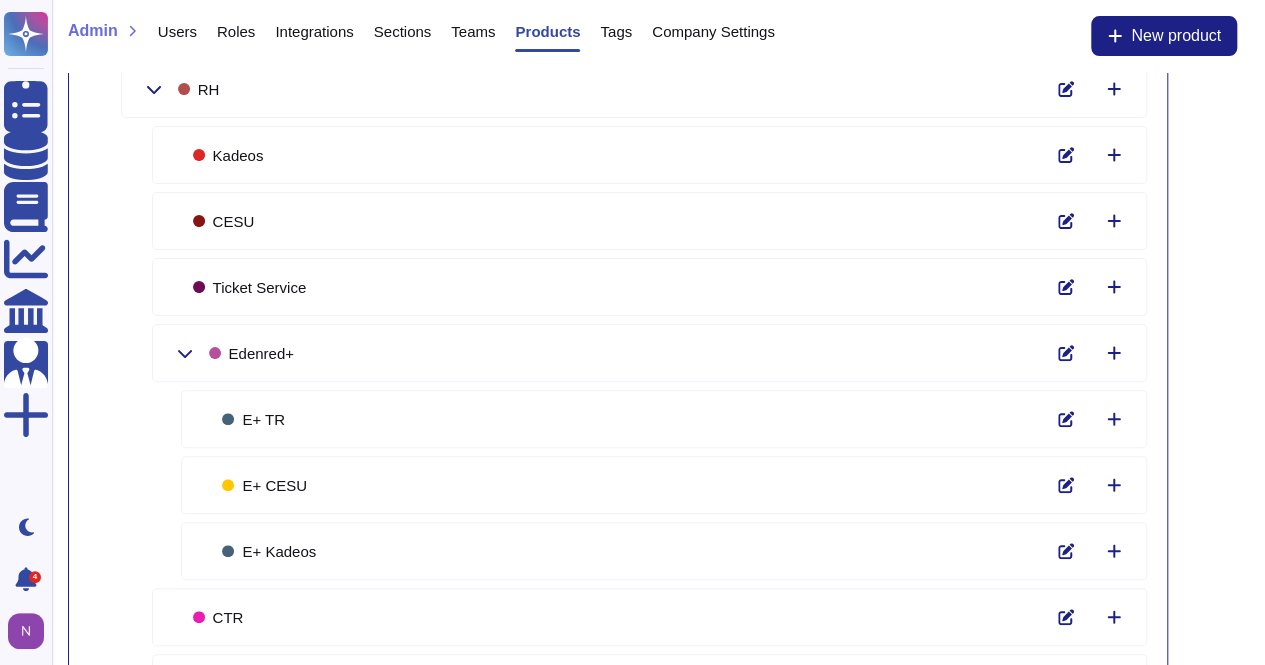 scroll, scrollTop: 109, scrollLeft: 0, axis: vertical 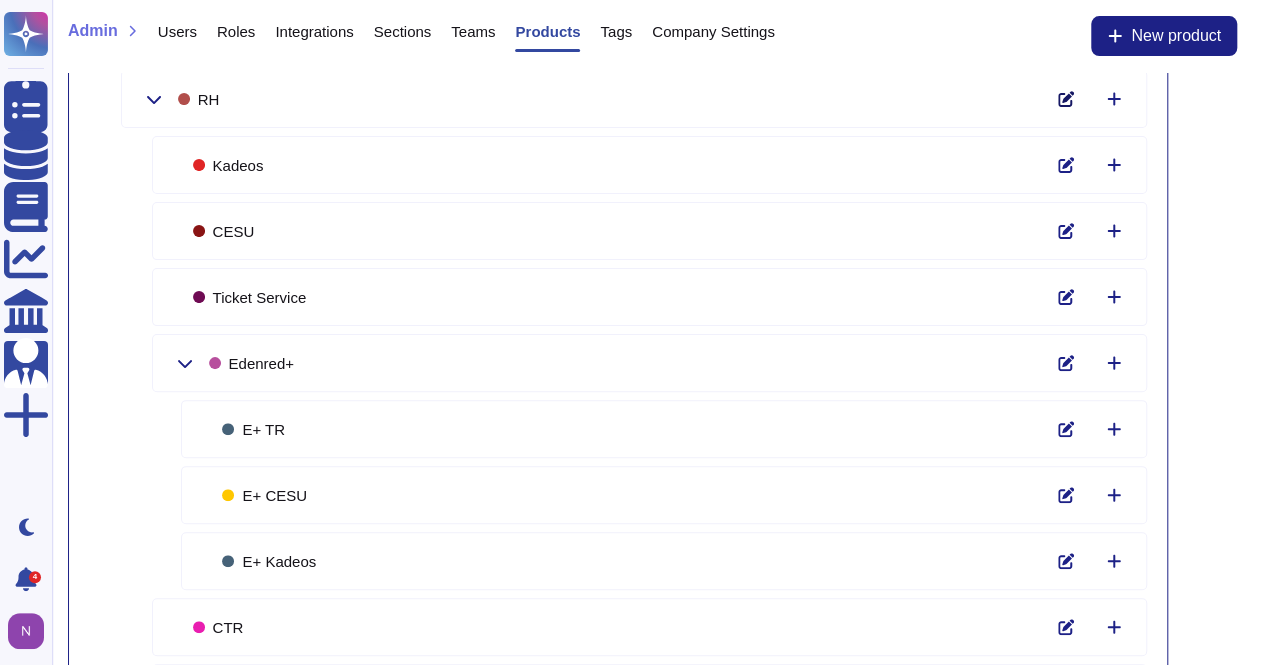 click 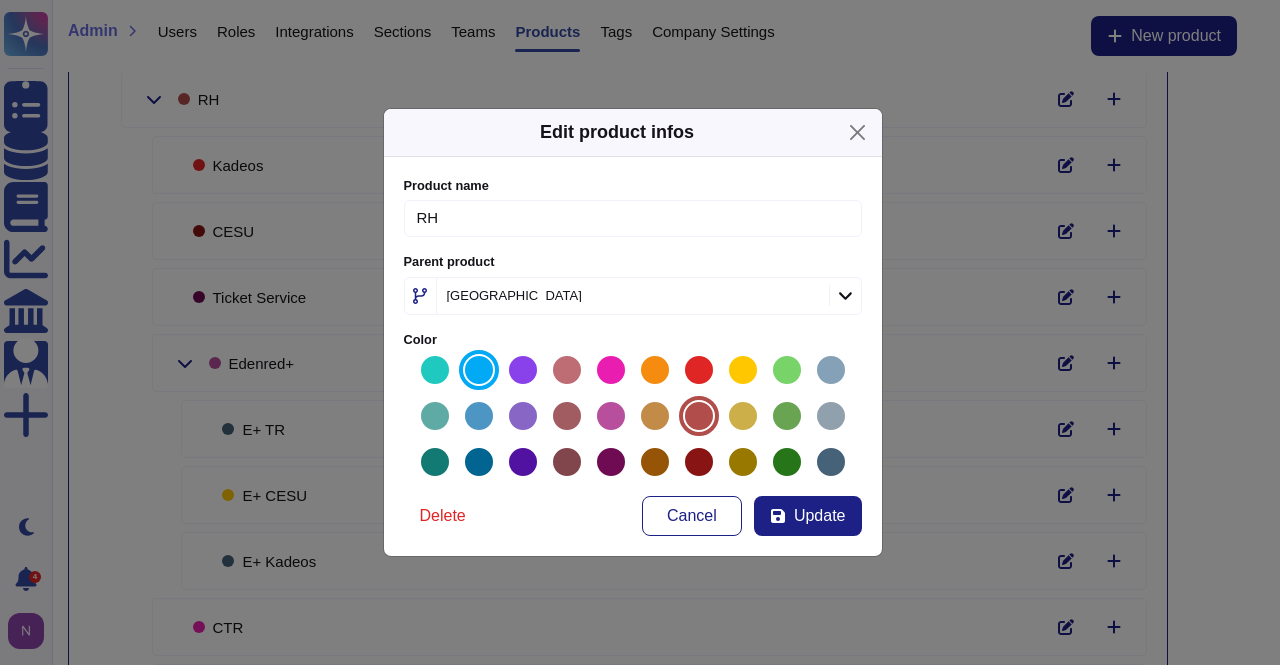 click at bounding box center [479, 370] 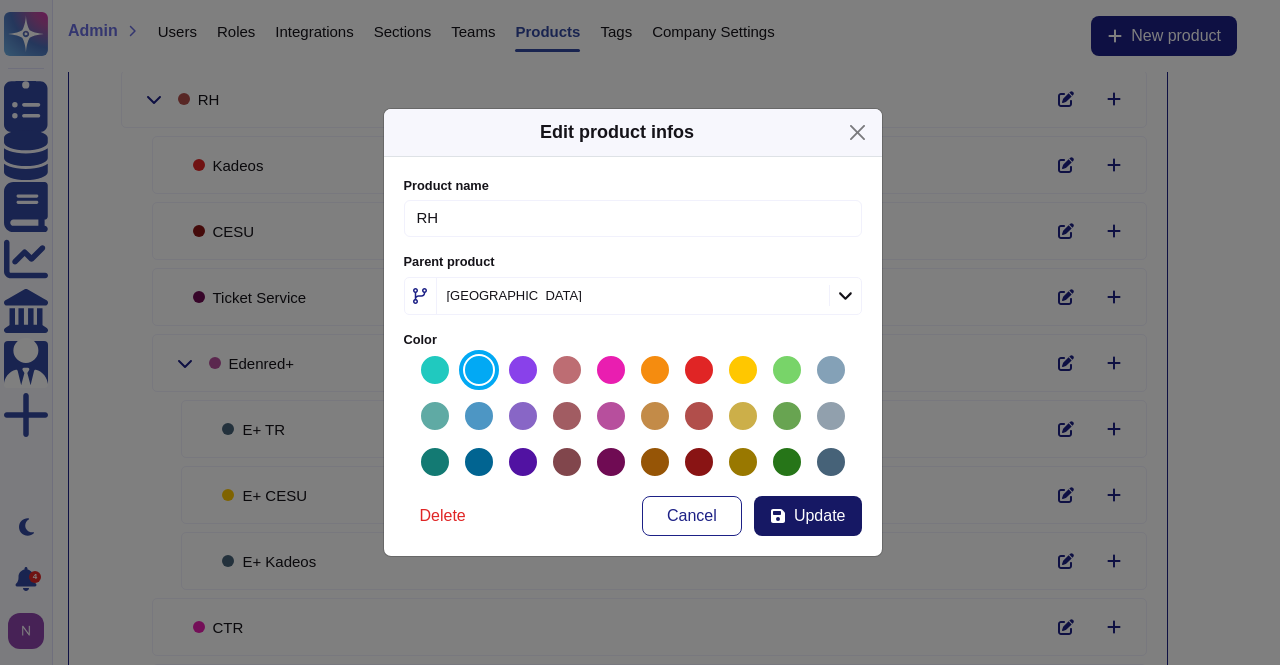 click on "Update" at bounding box center [808, 516] 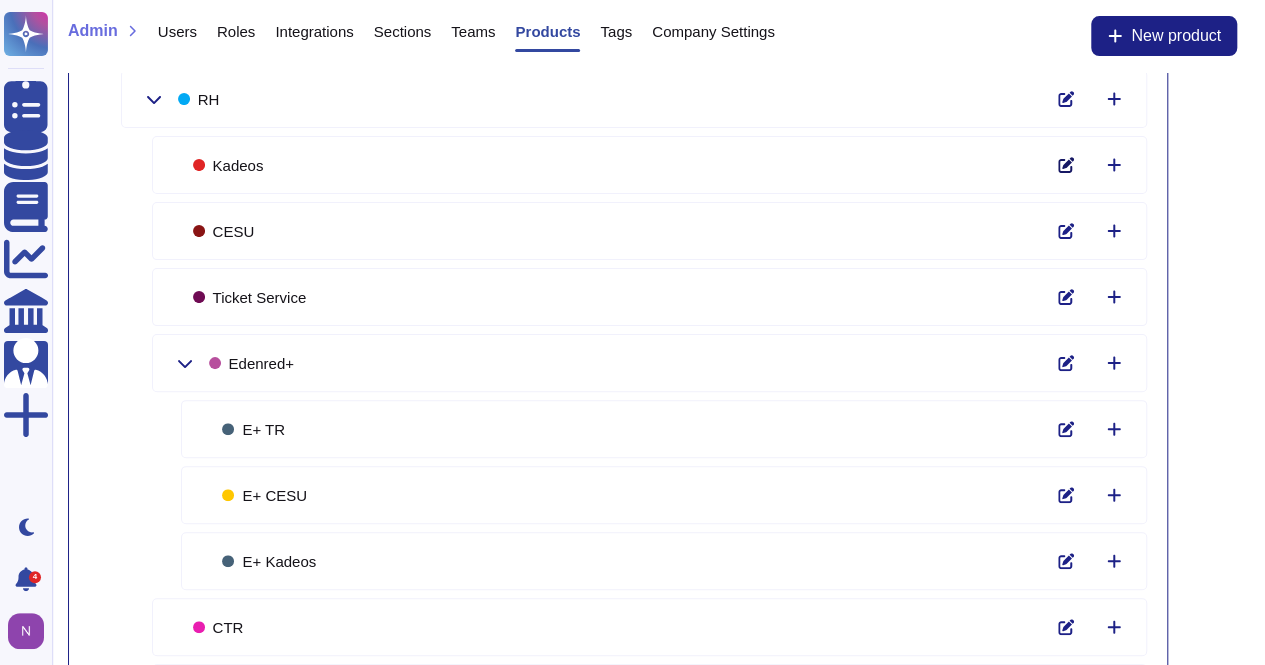 click 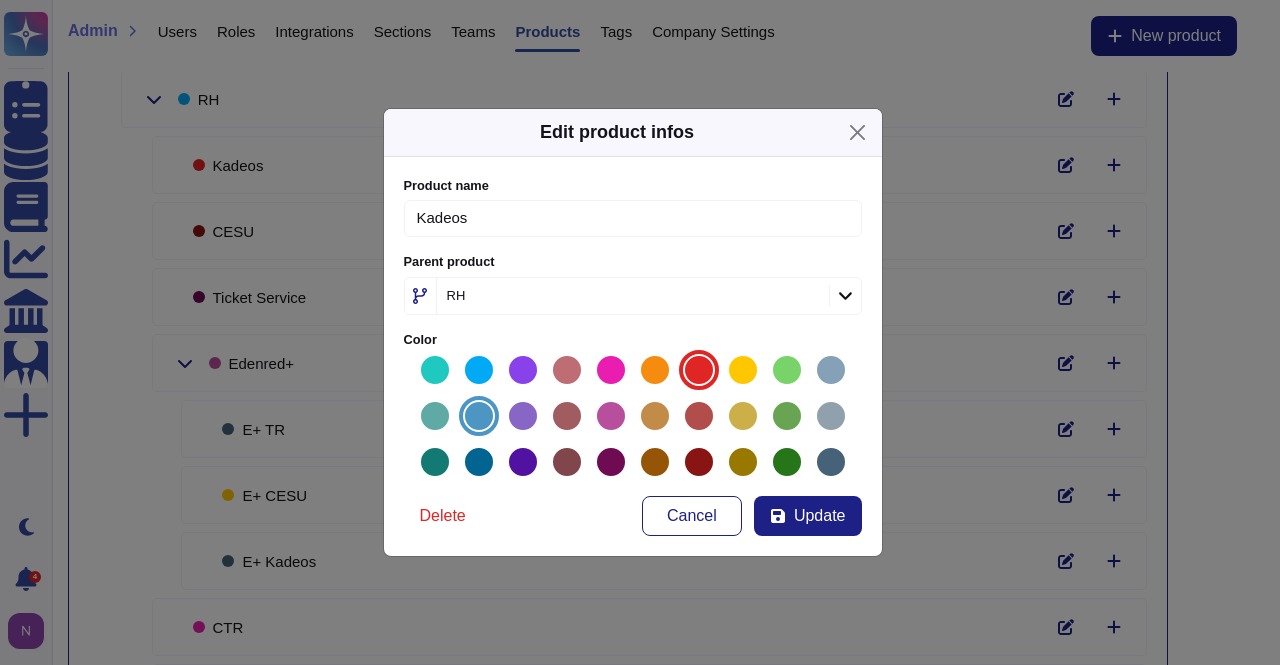 click at bounding box center [479, 416] 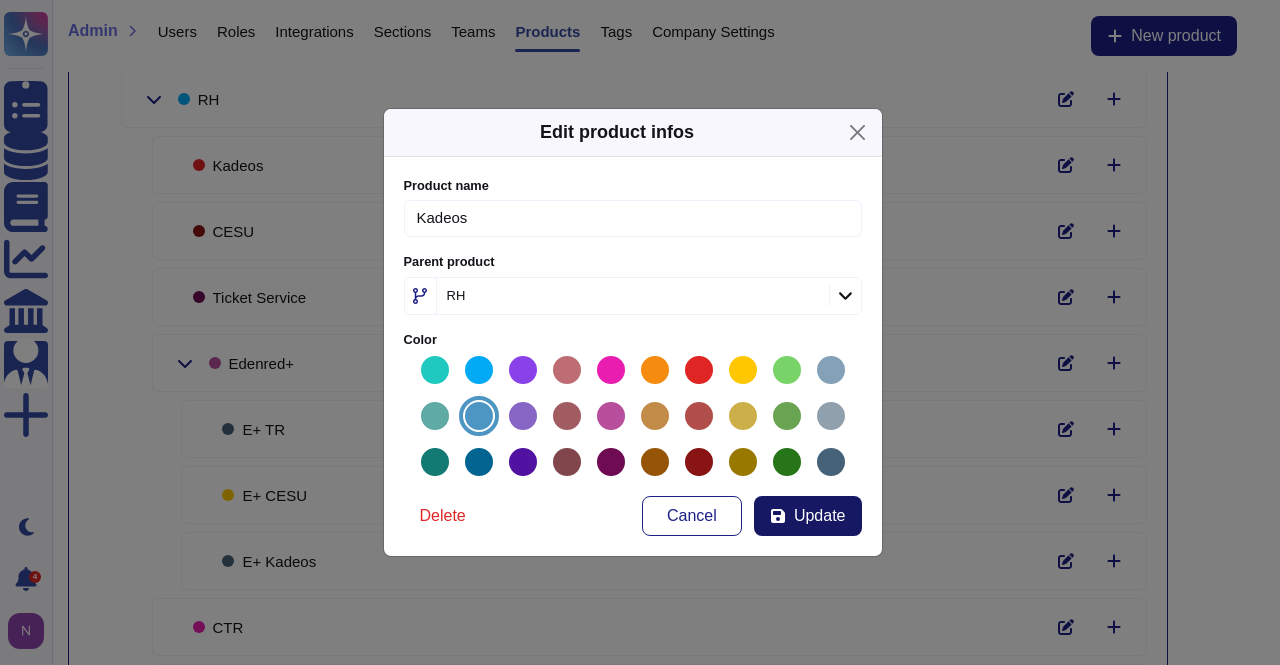 click on "Update" at bounding box center [820, 516] 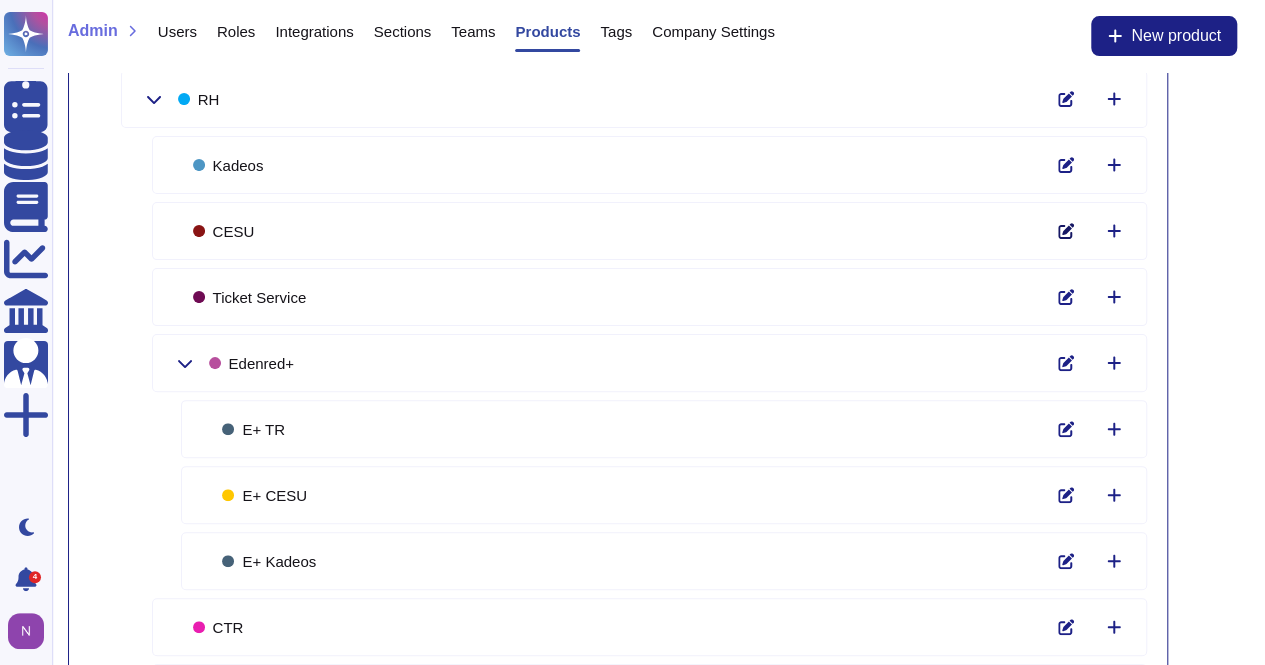 click 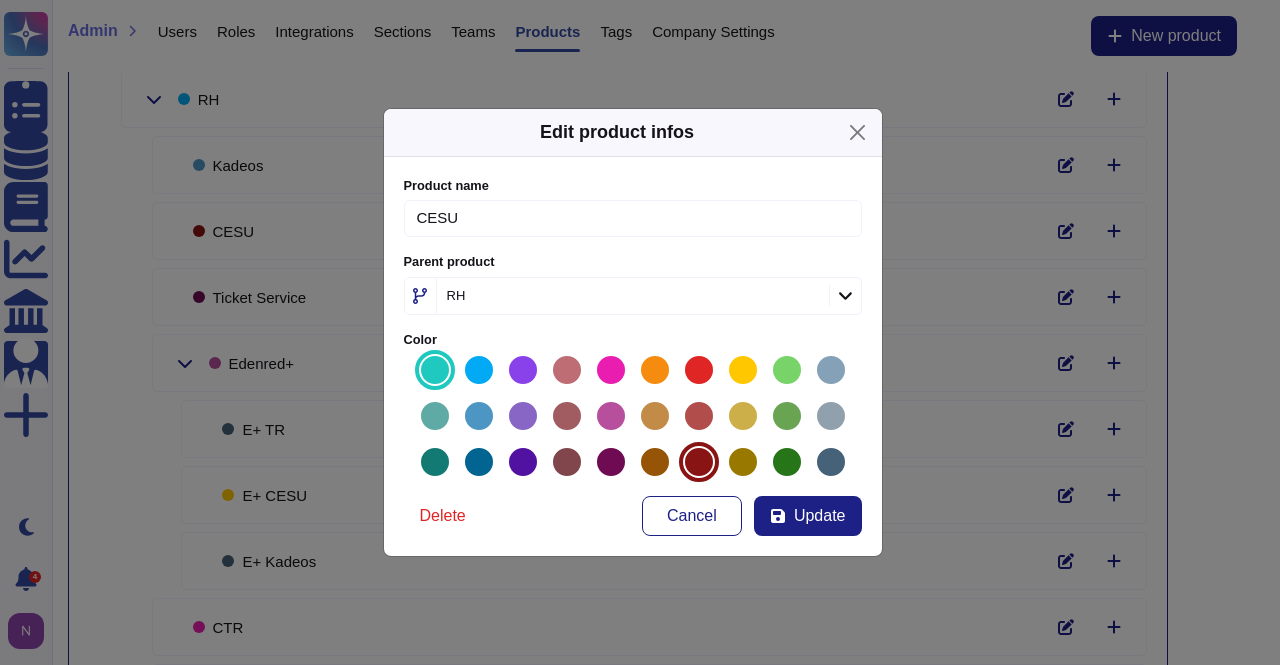 click at bounding box center [435, 370] 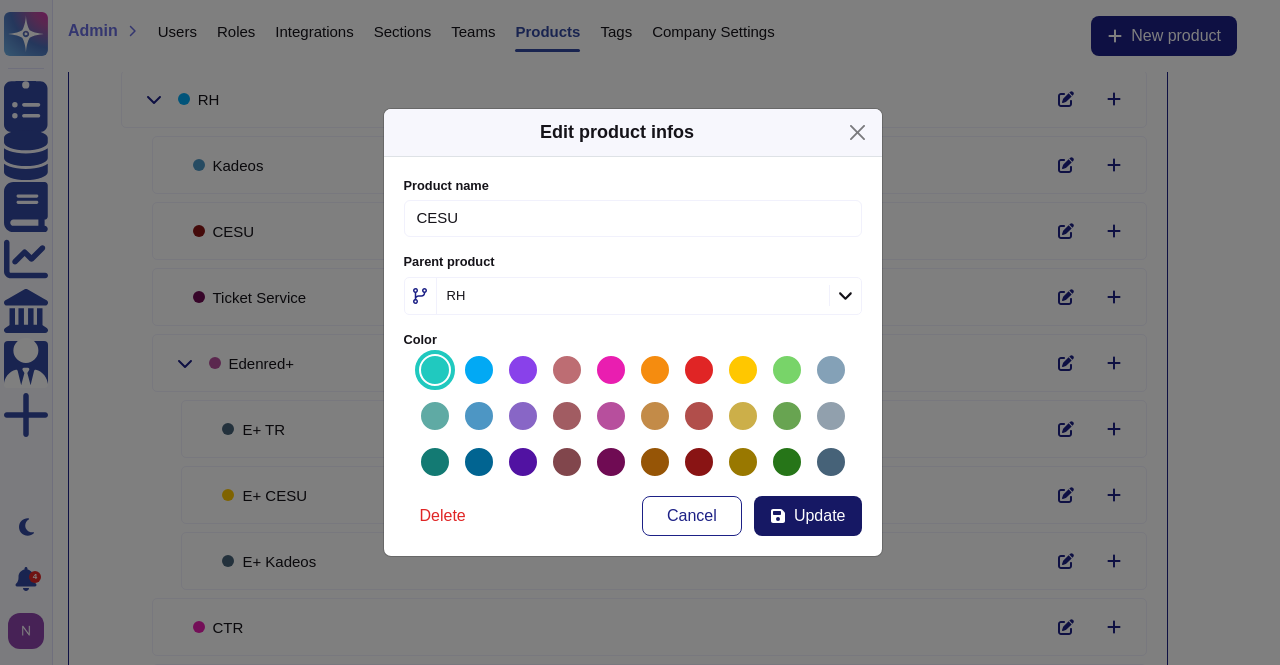 click on "Update" at bounding box center [820, 516] 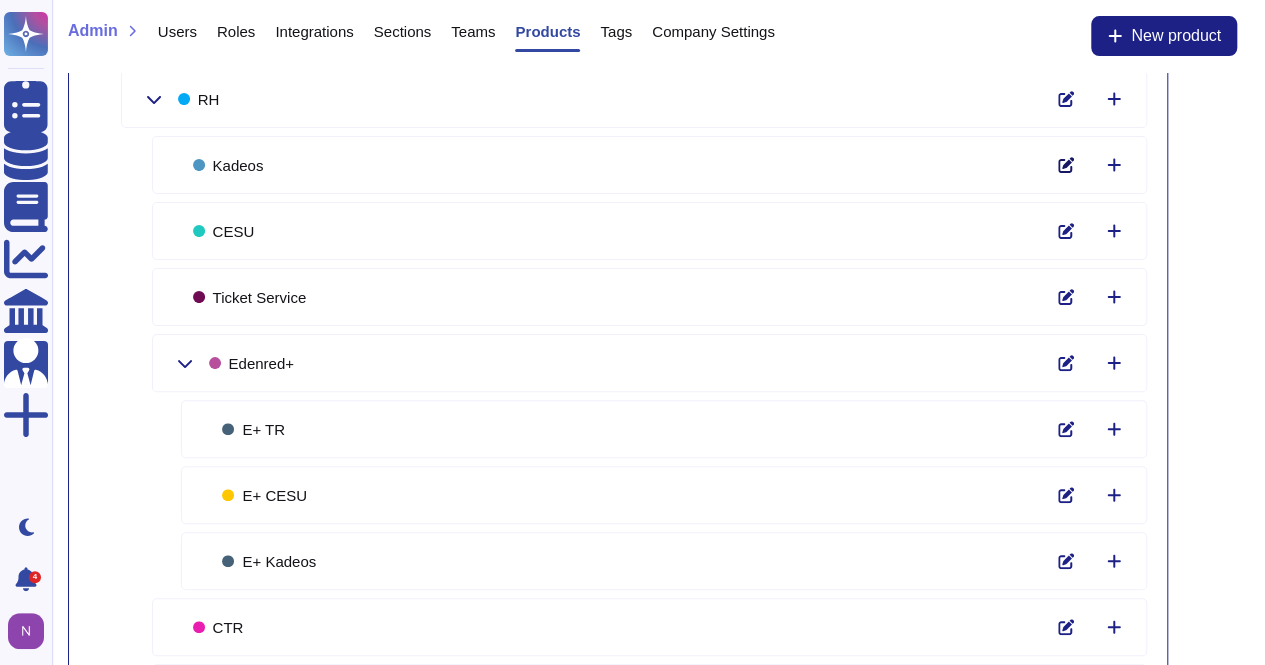 click 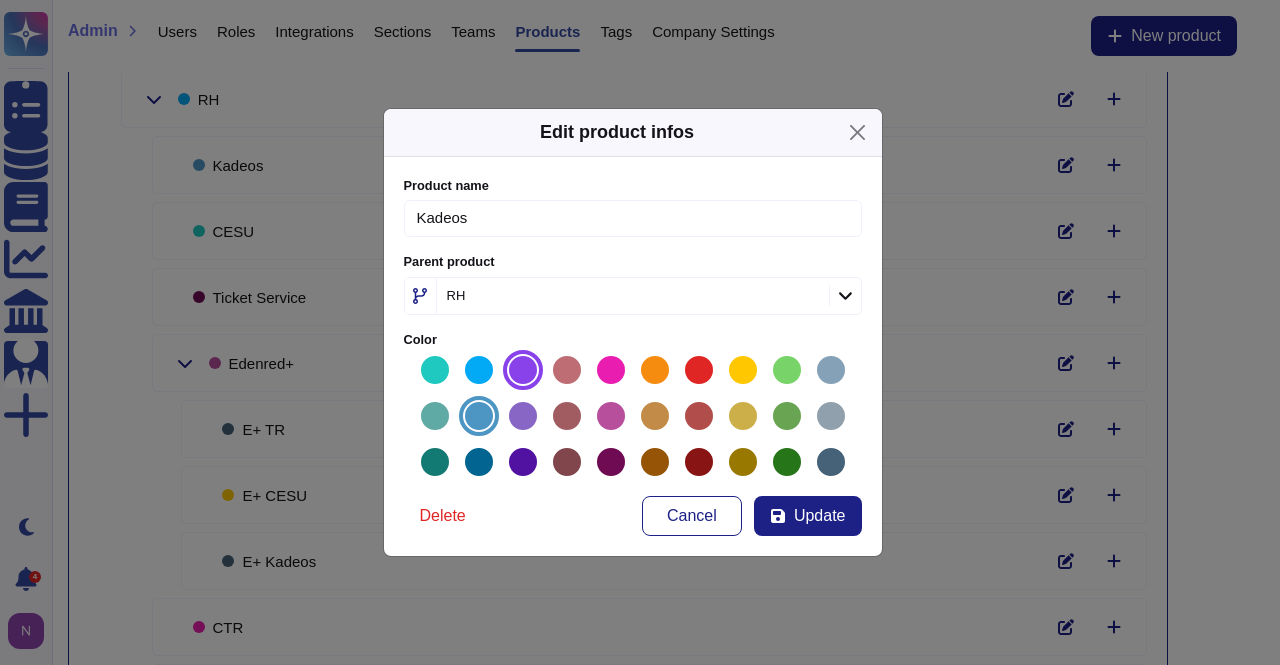 click at bounding box center [523, 370] 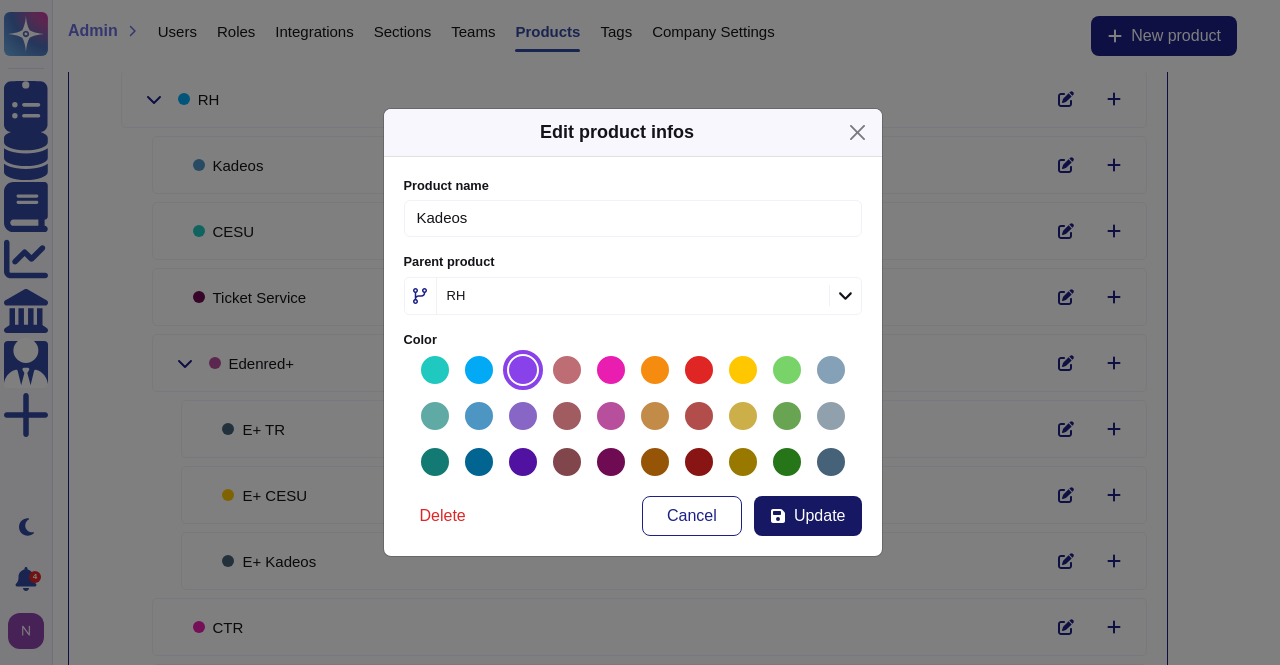 click on "Update" at bounding box center (820, 516) 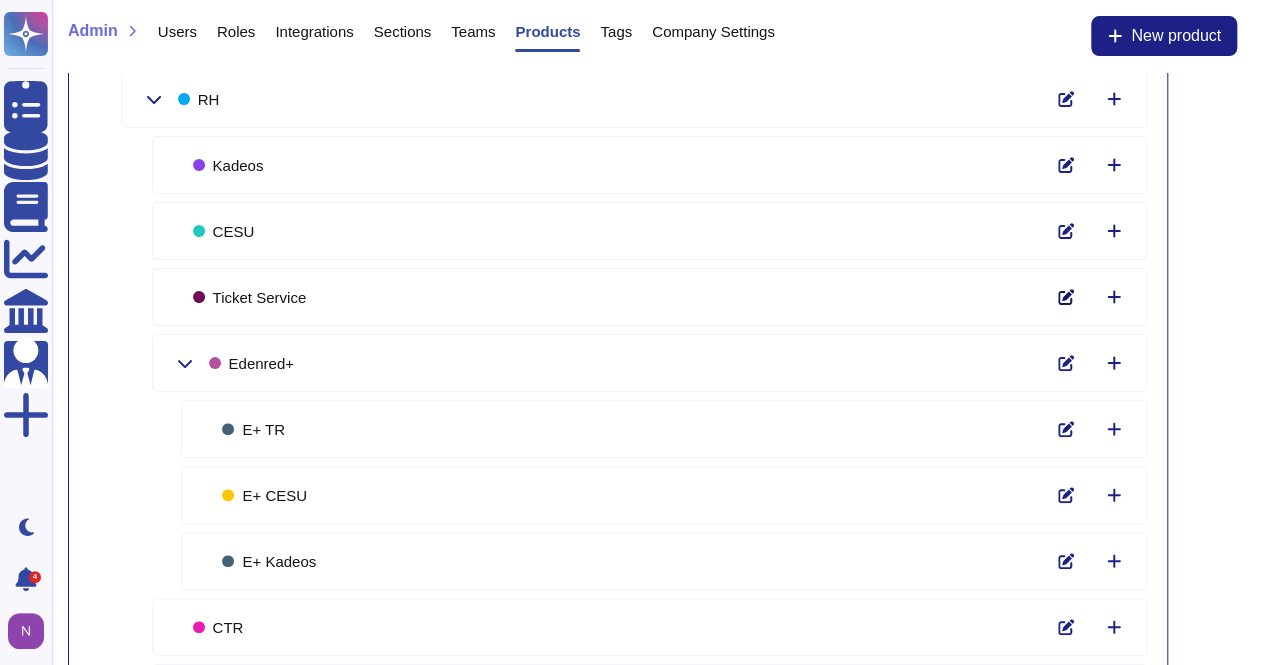click 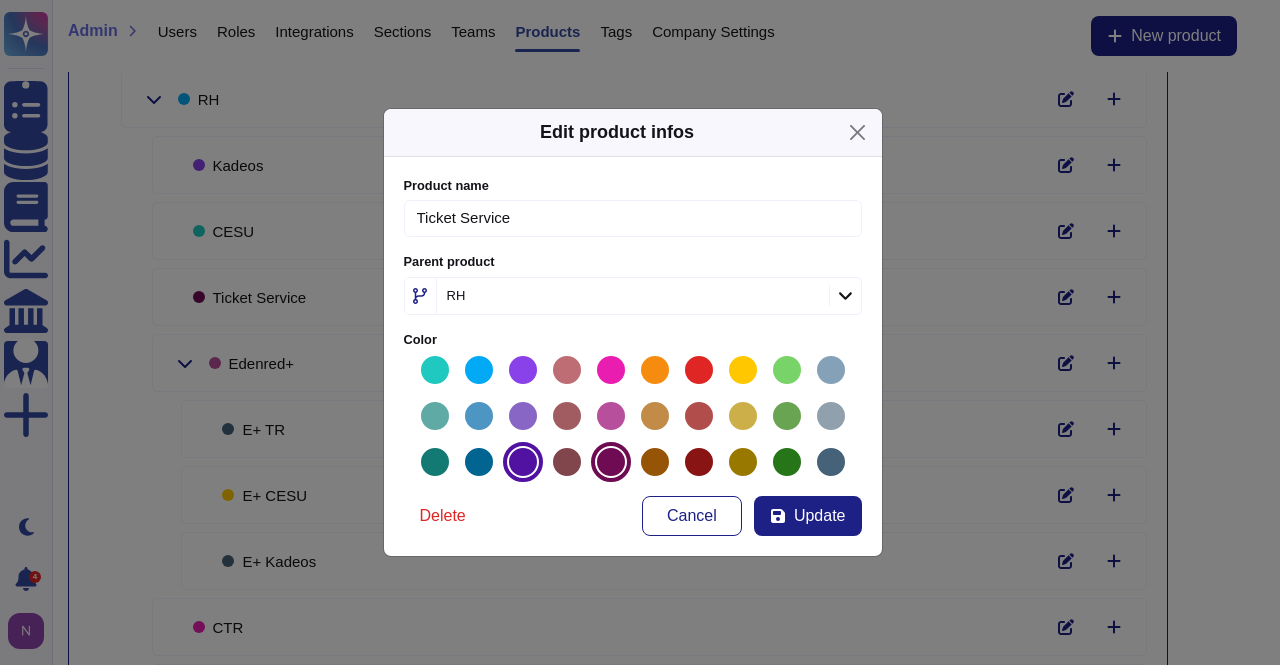 click at bounding box center (523, 462) 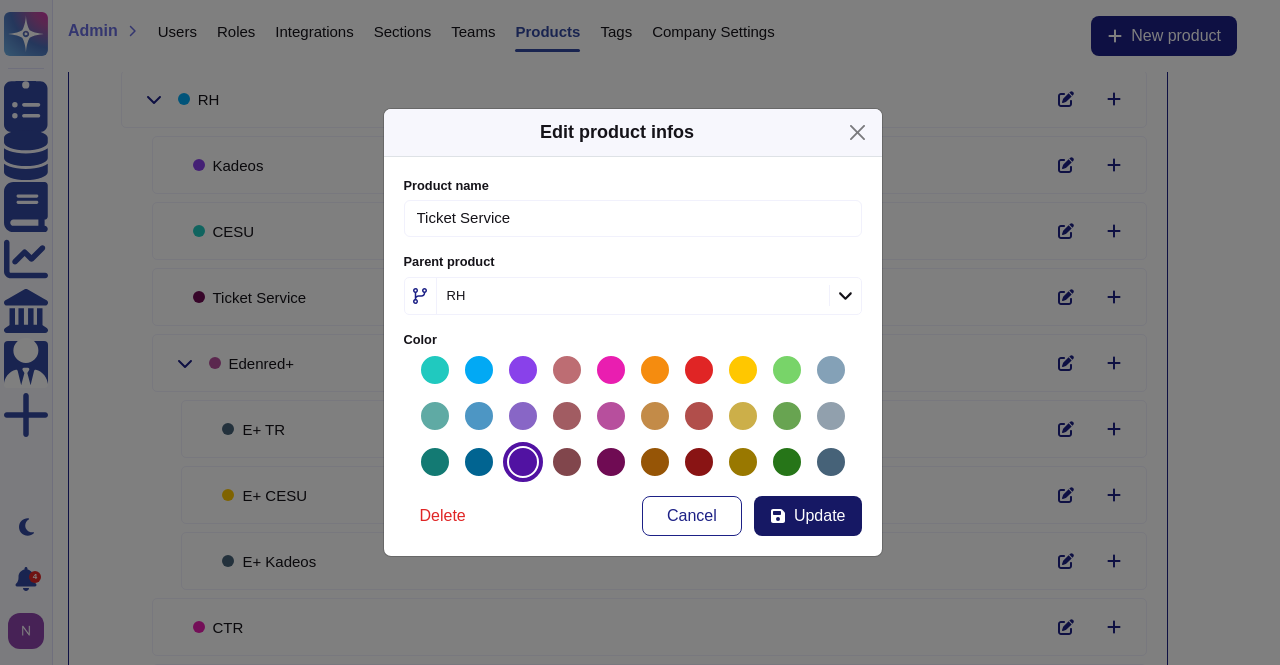 click on "Update" at bounding box center (820, 516) 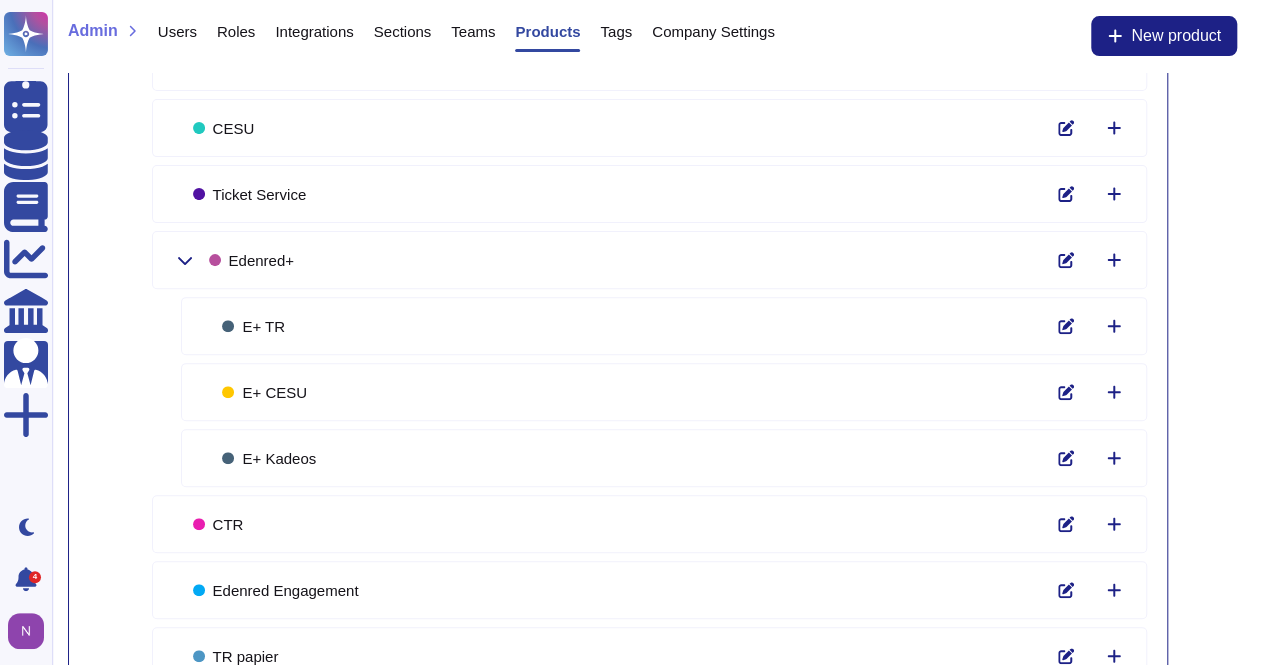scroll, scrollTop: 232, scrollLeft: 0, axis: vertical 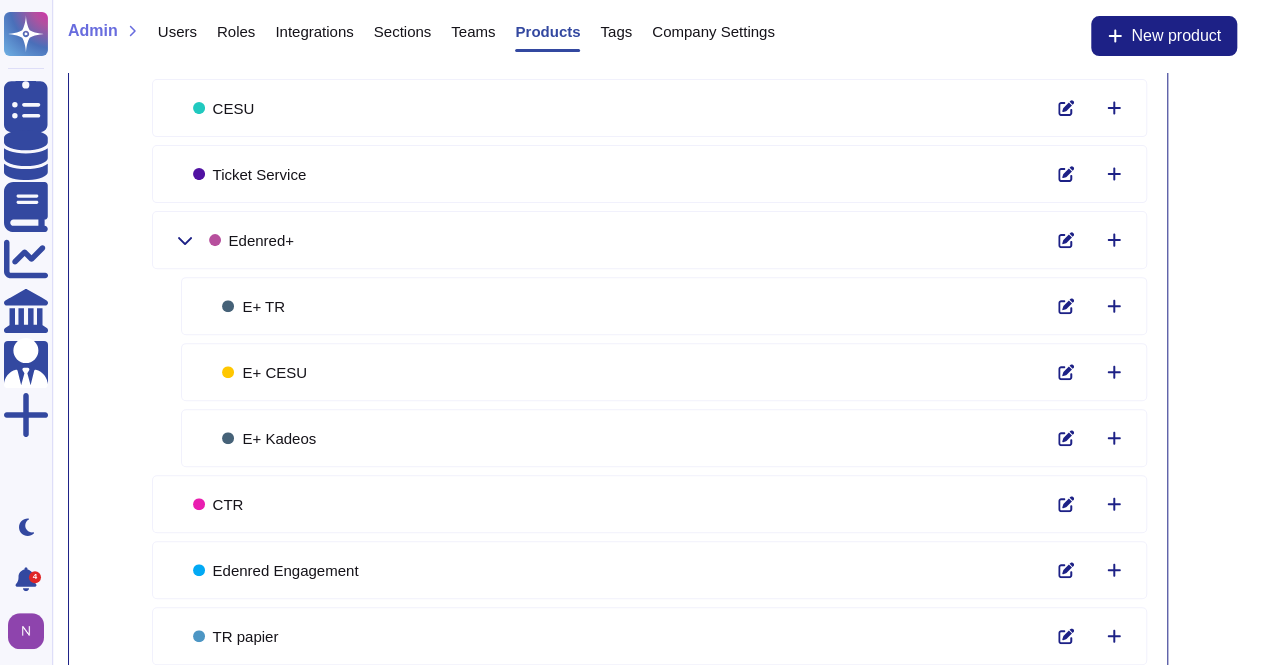 click 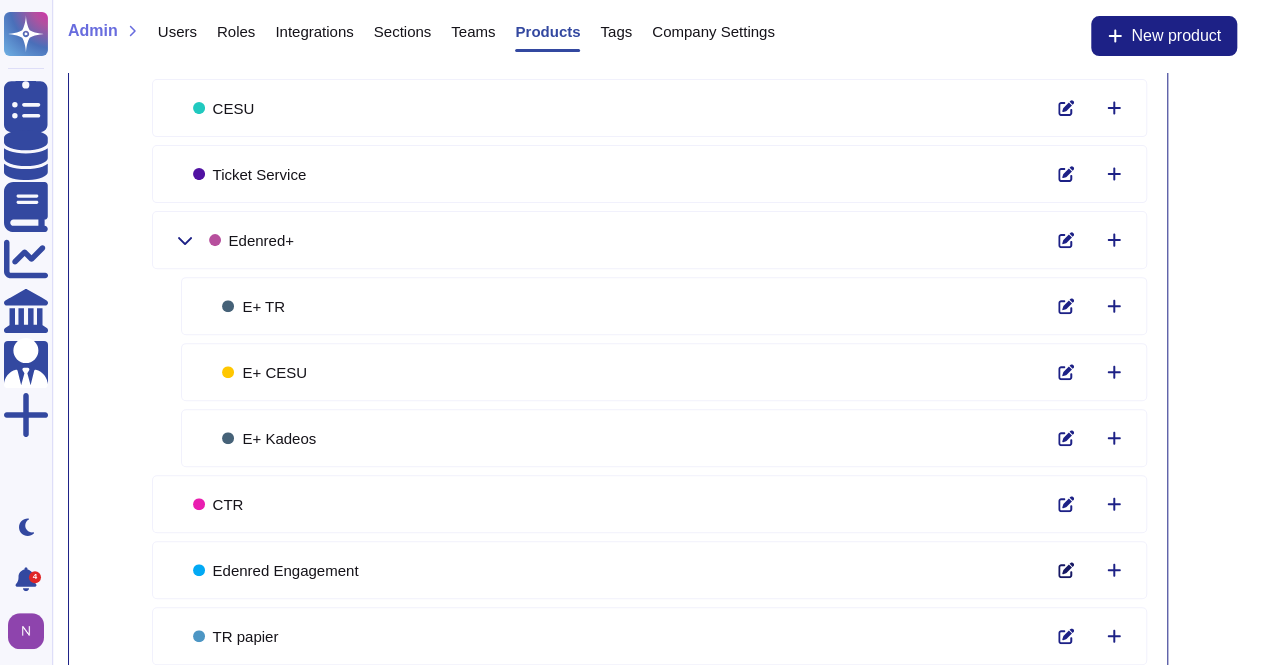 click 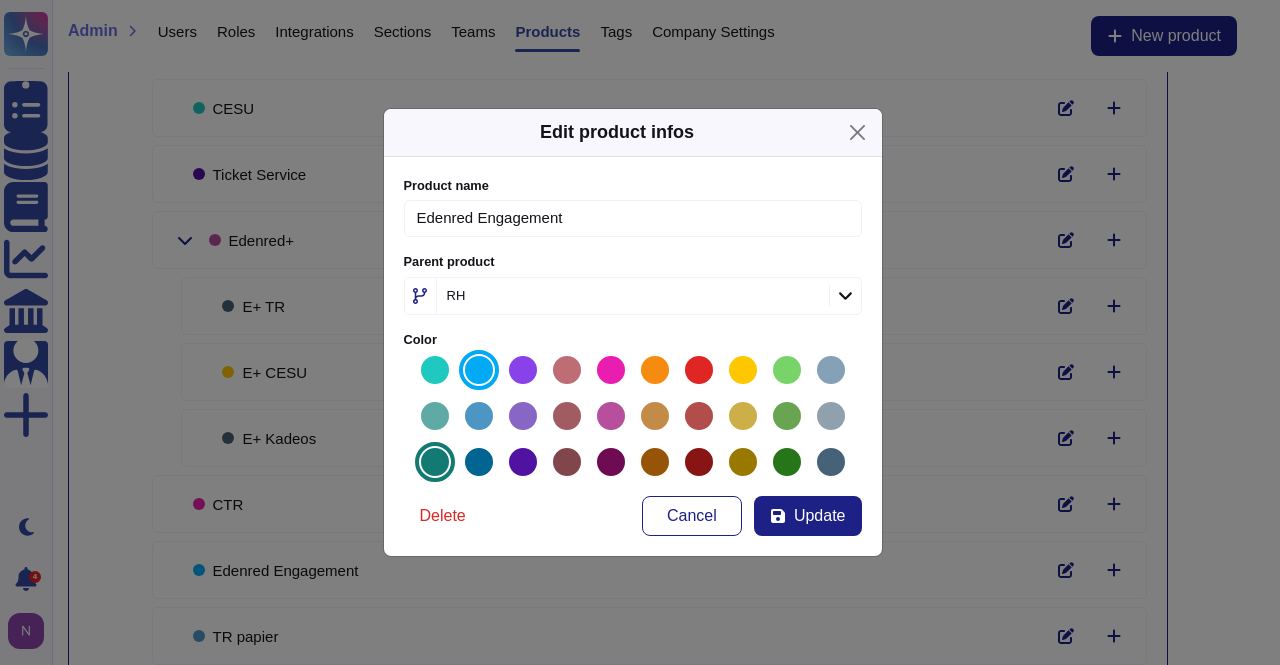 click at bounding box center (435, 462) 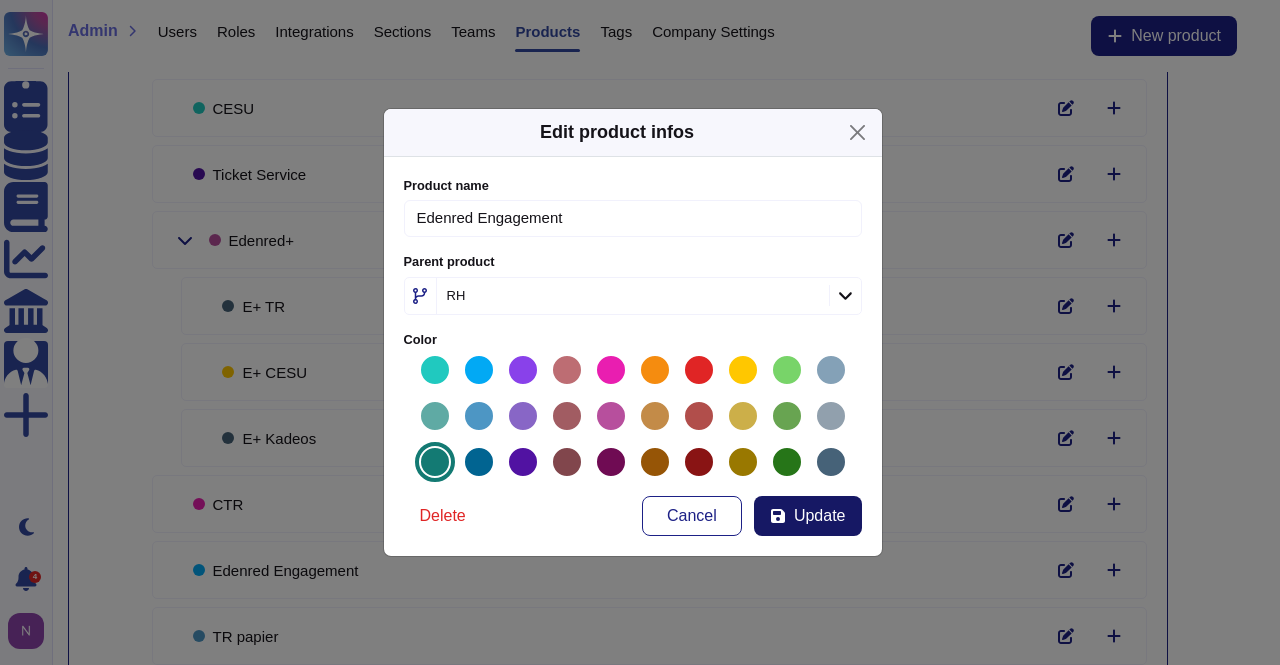 click on "Update" at bounding box center (820, 516) 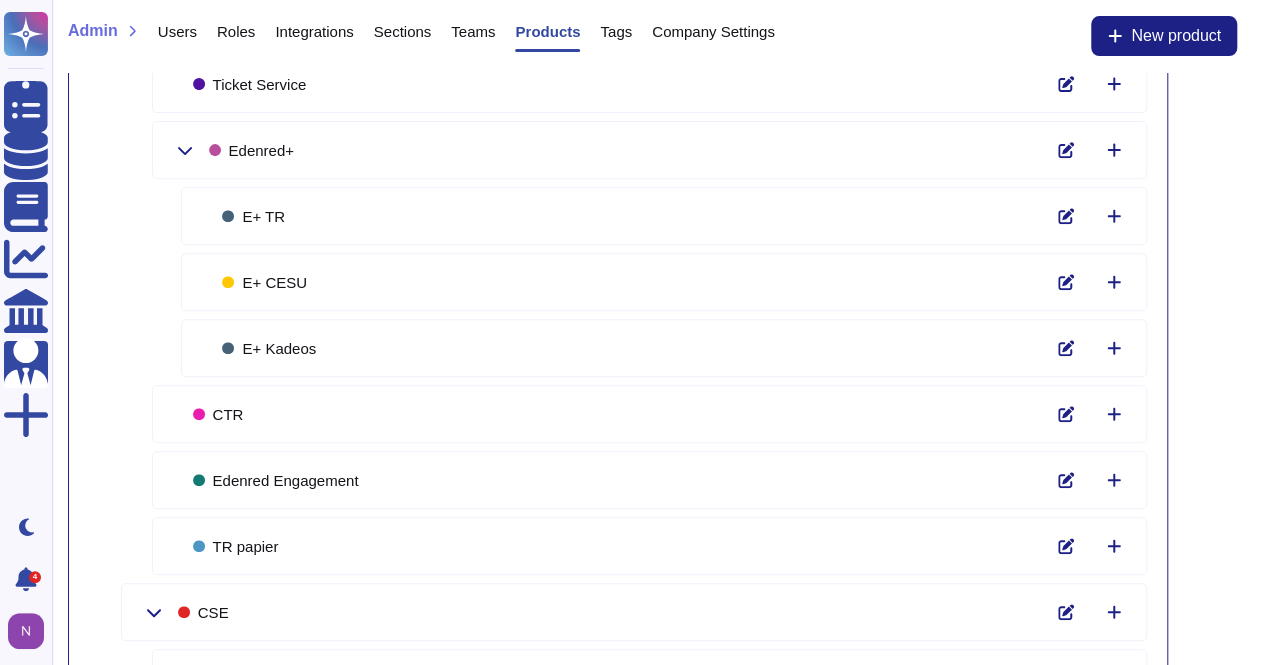 scroll, scrollTop: 320, scrollLeft: 0, axis: vertical 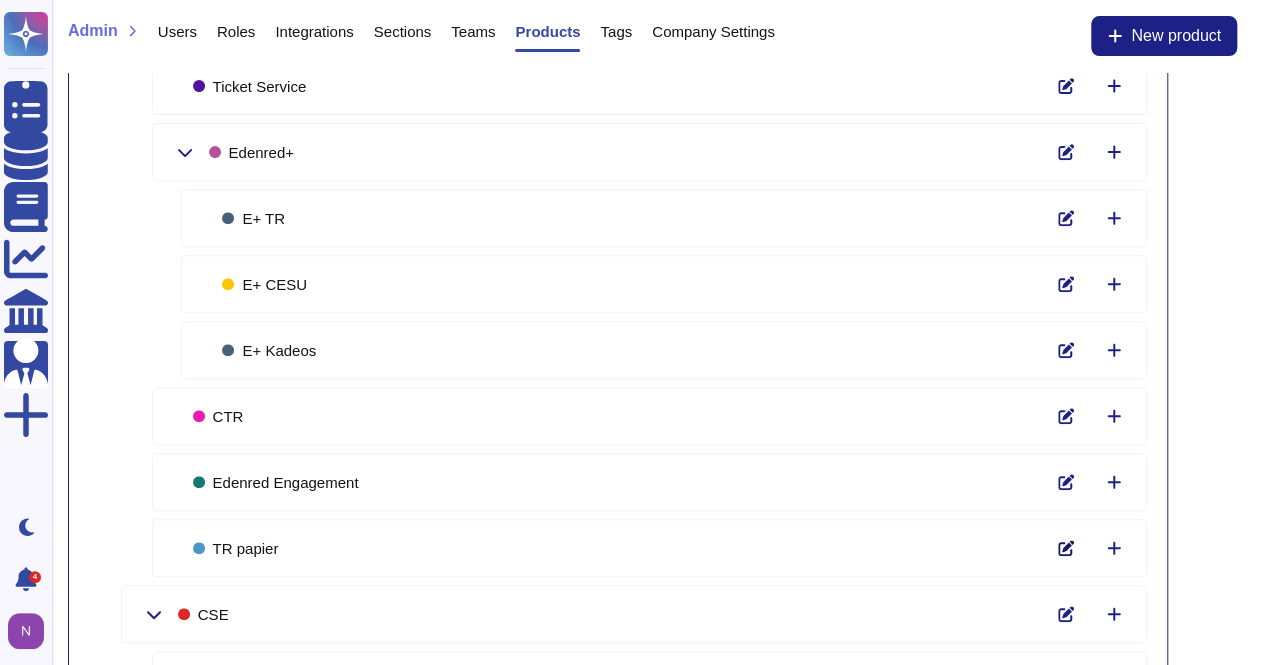 click 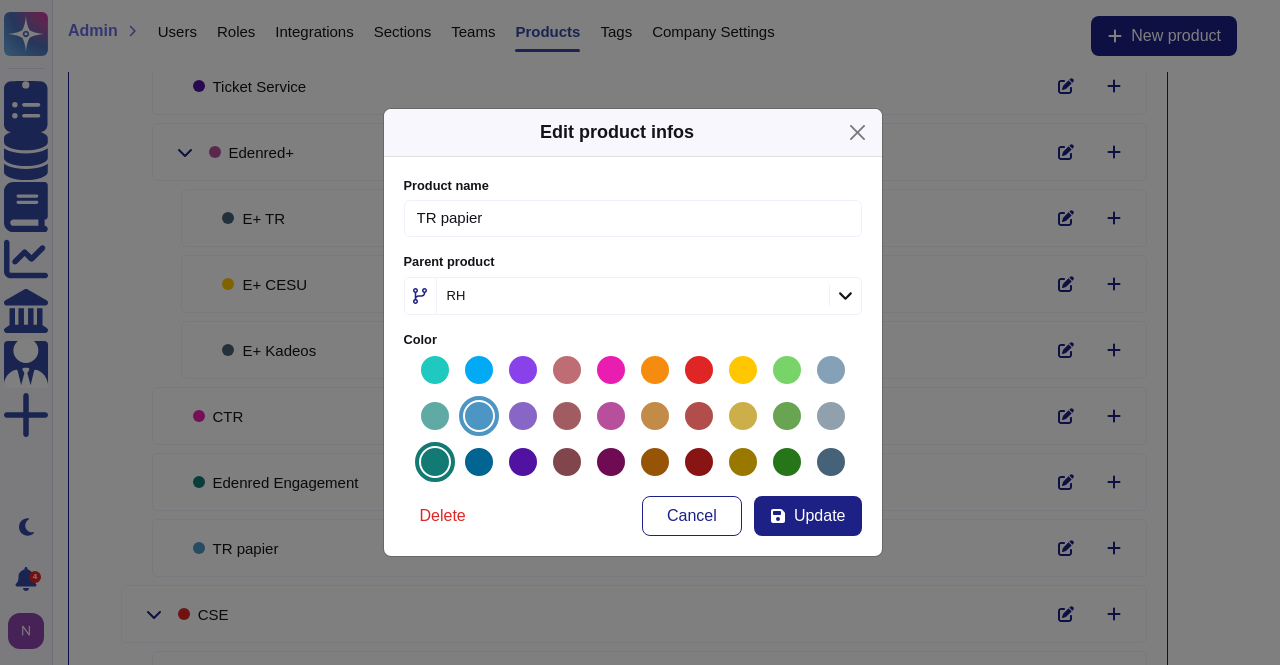 click at bounding box center [435, 462] 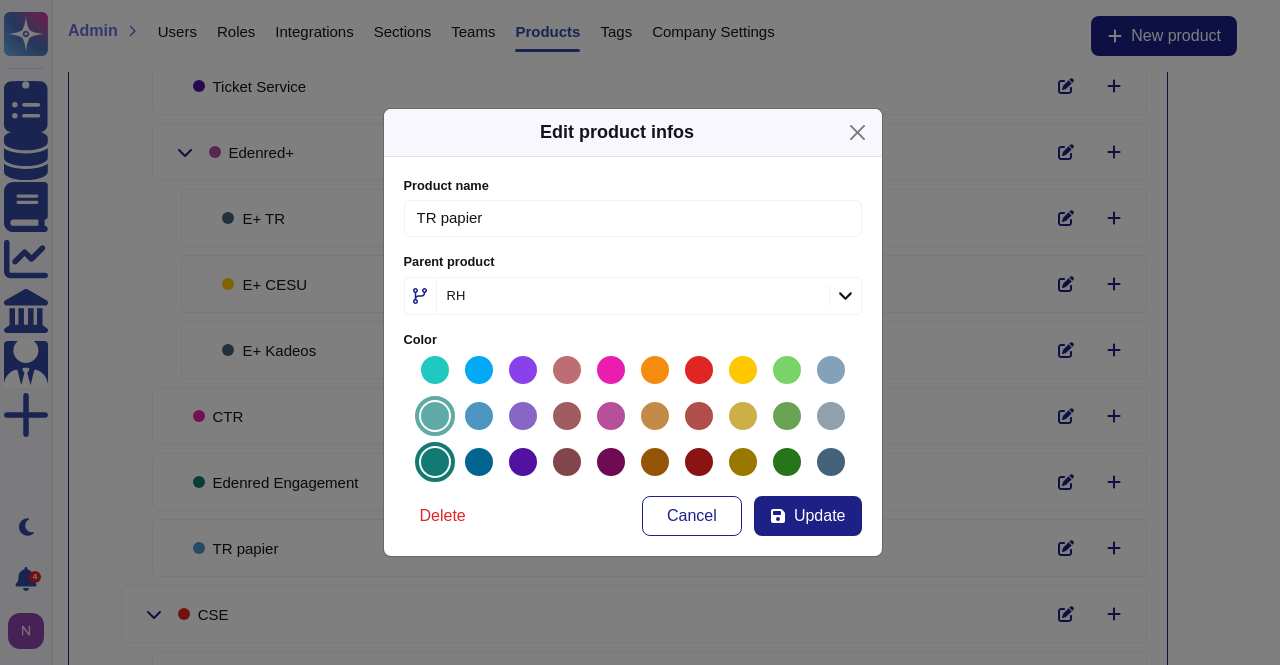 click at bounding box center [435, 416] 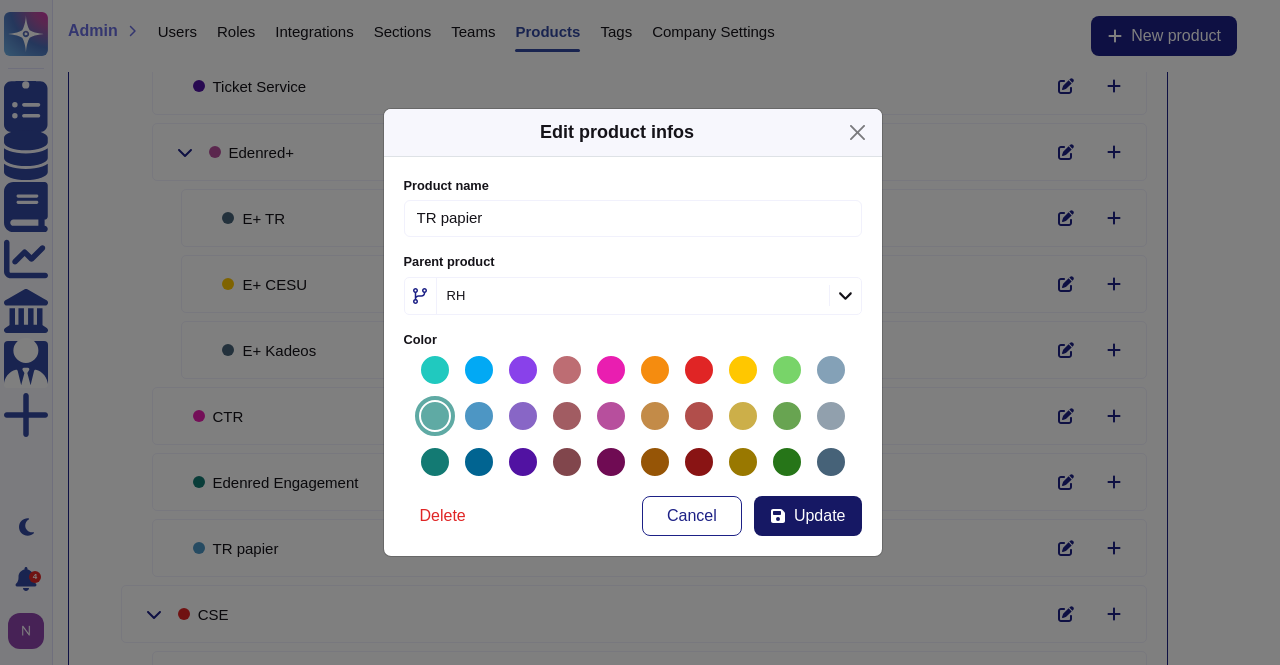 click on "Update" at bounding box center [820, 516] 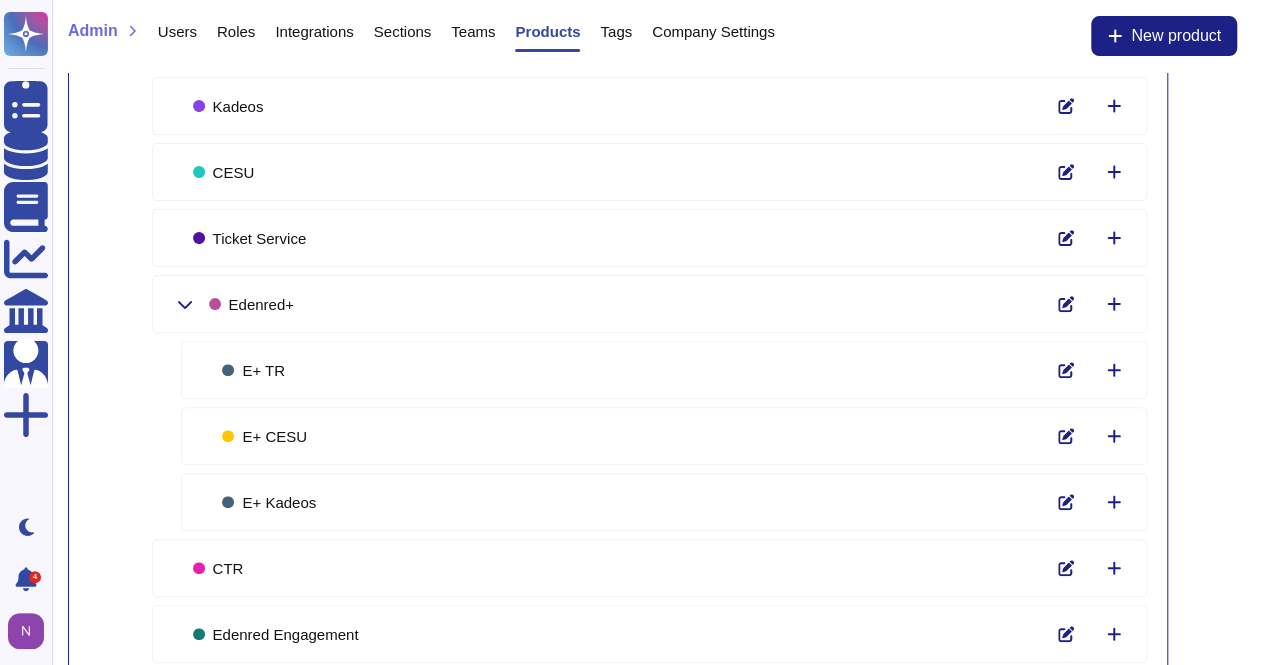 scroll, scrollTop: 202, scrollLeft: 0, axis: vertical 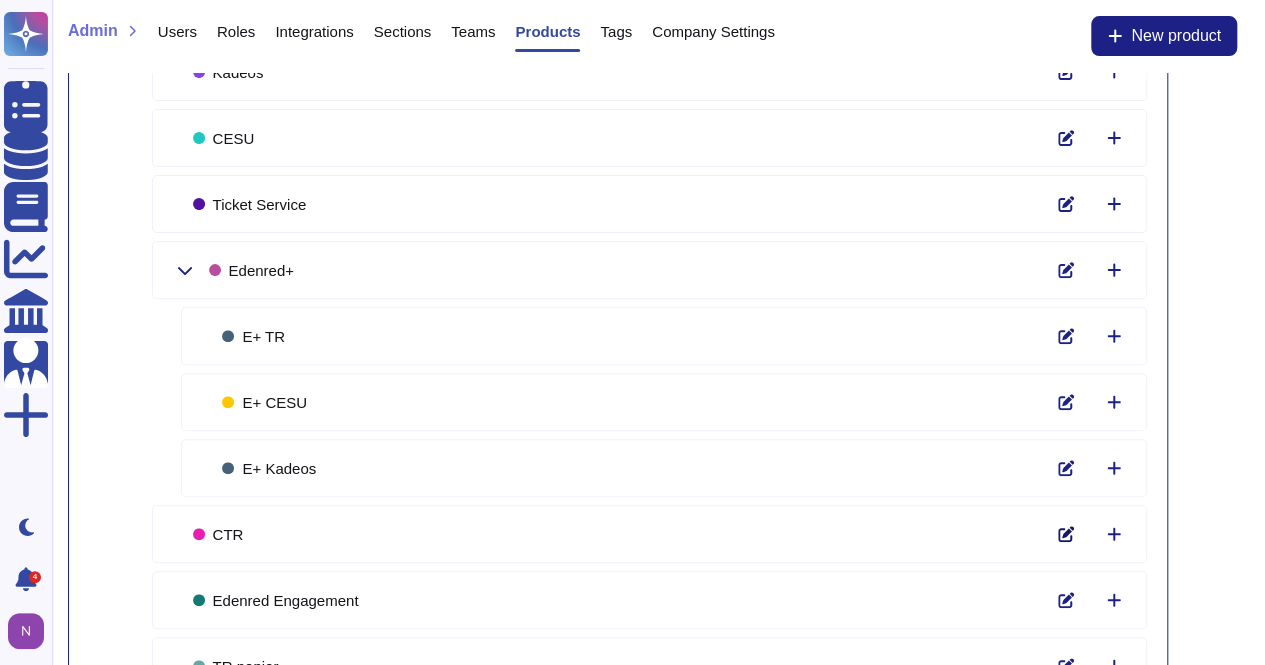 click at bounding box center (1066, 534) 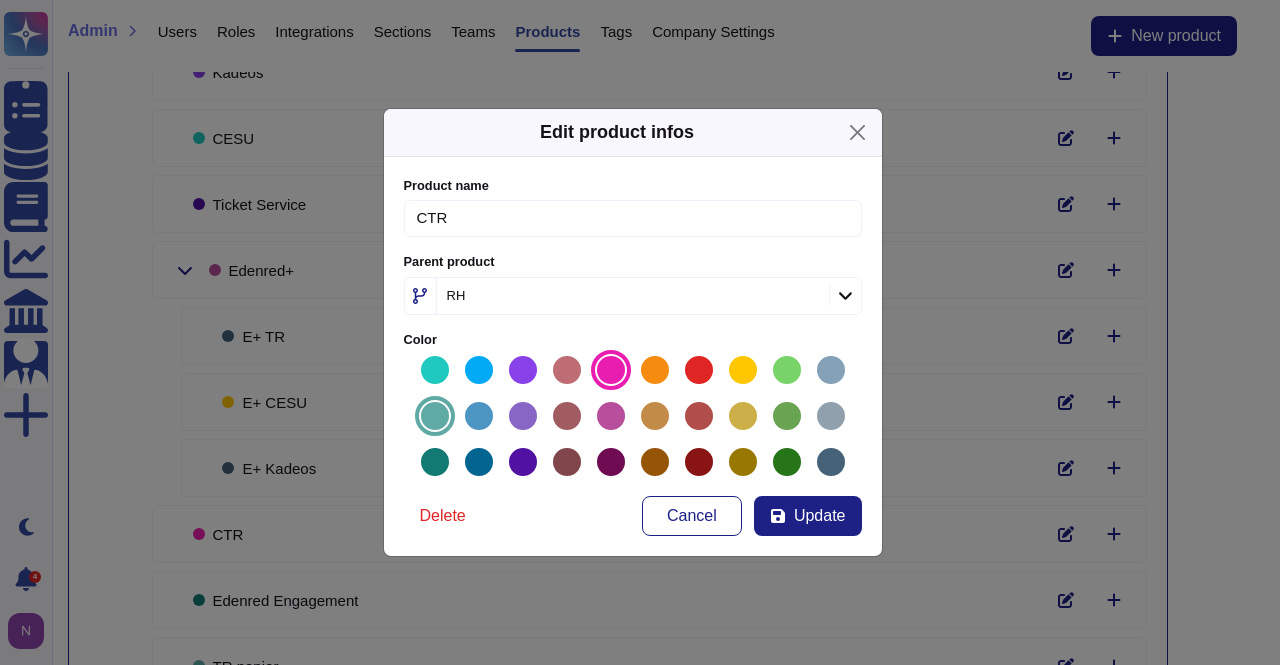 click at bounding box center [435, 416] 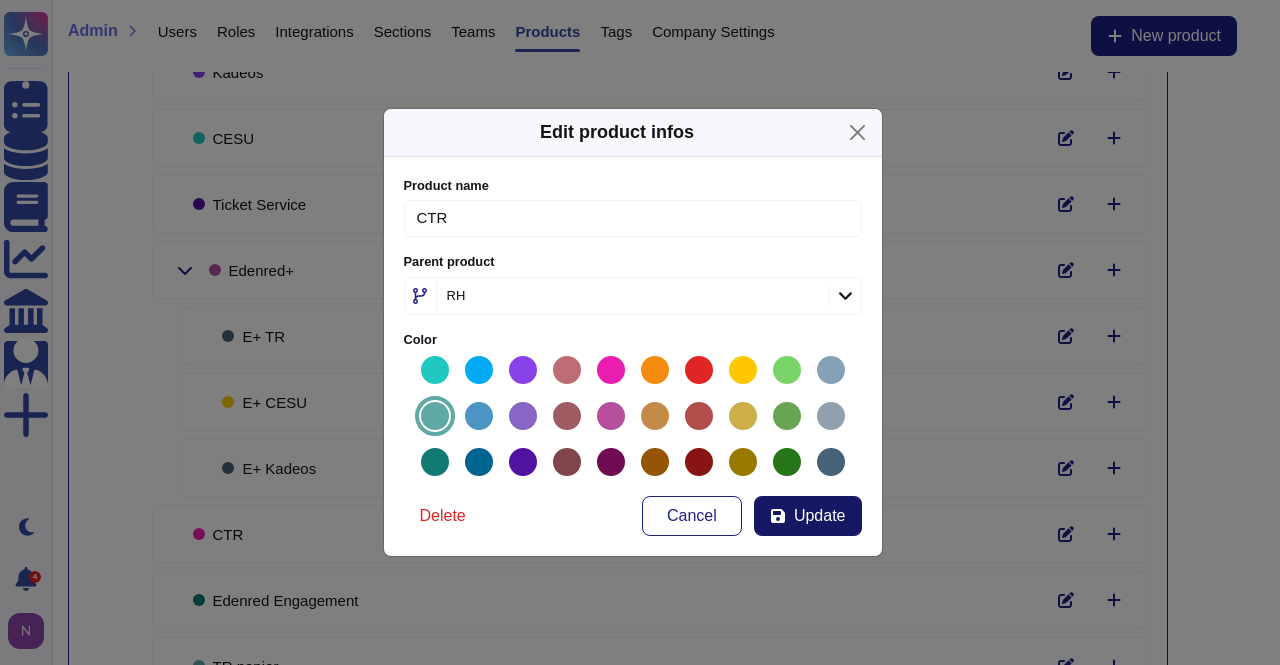 click on "Update" at bounding box center [820, 516] 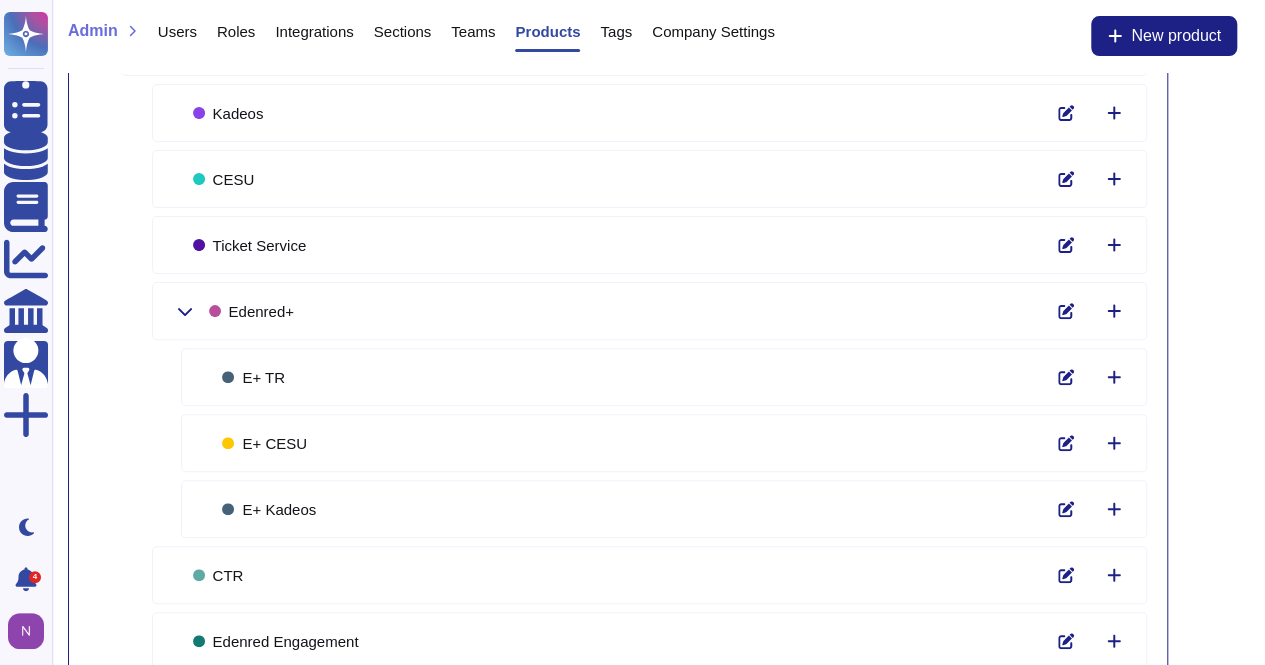 scroll, scrollTop: 162, scrollLeft: 0, axis: vertical 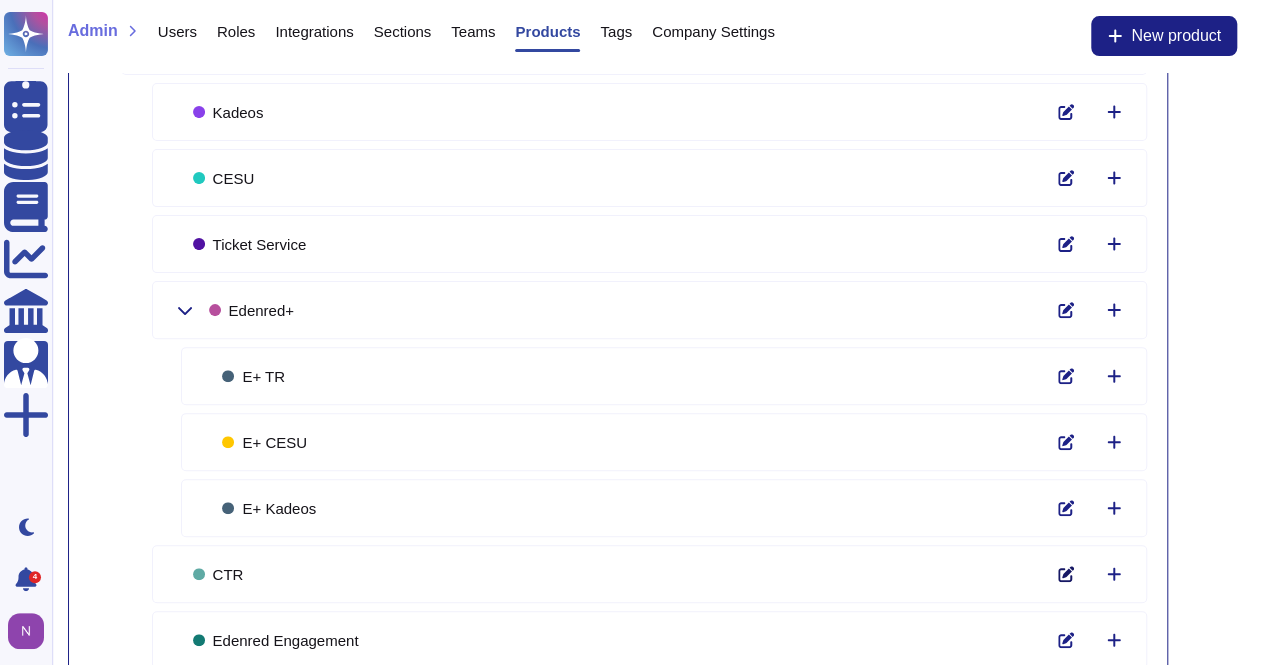 click at bounding box center (1066, 574) 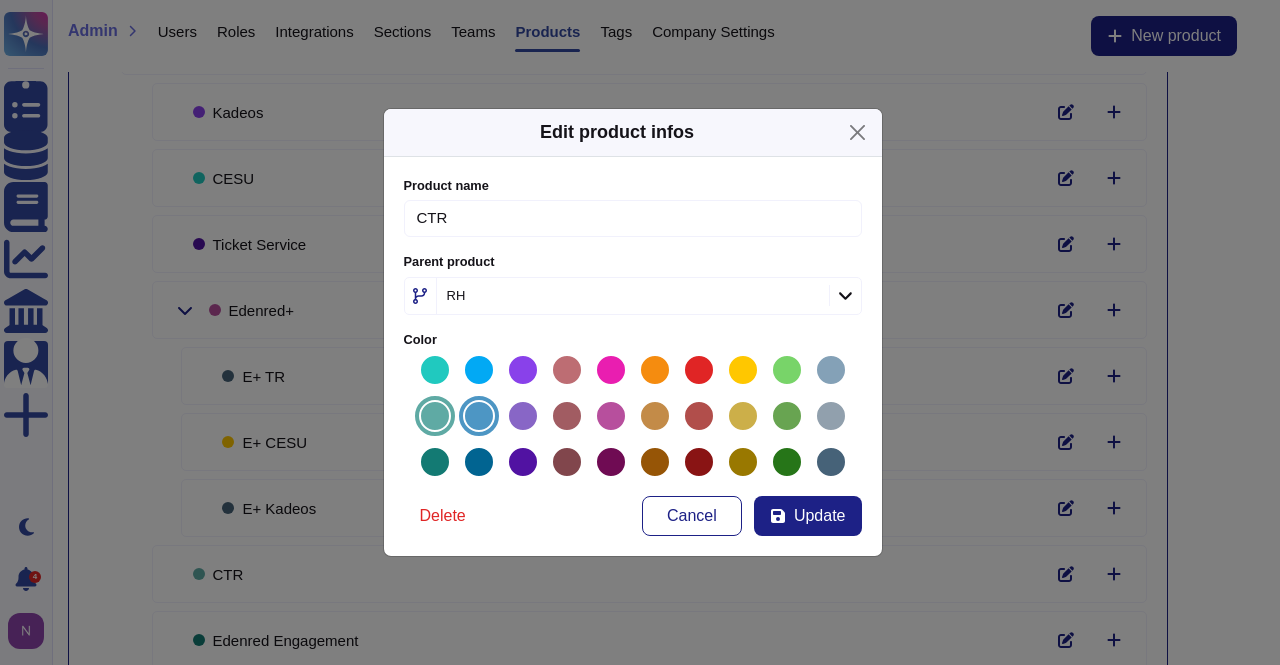 click at bounding box center [479, 416] 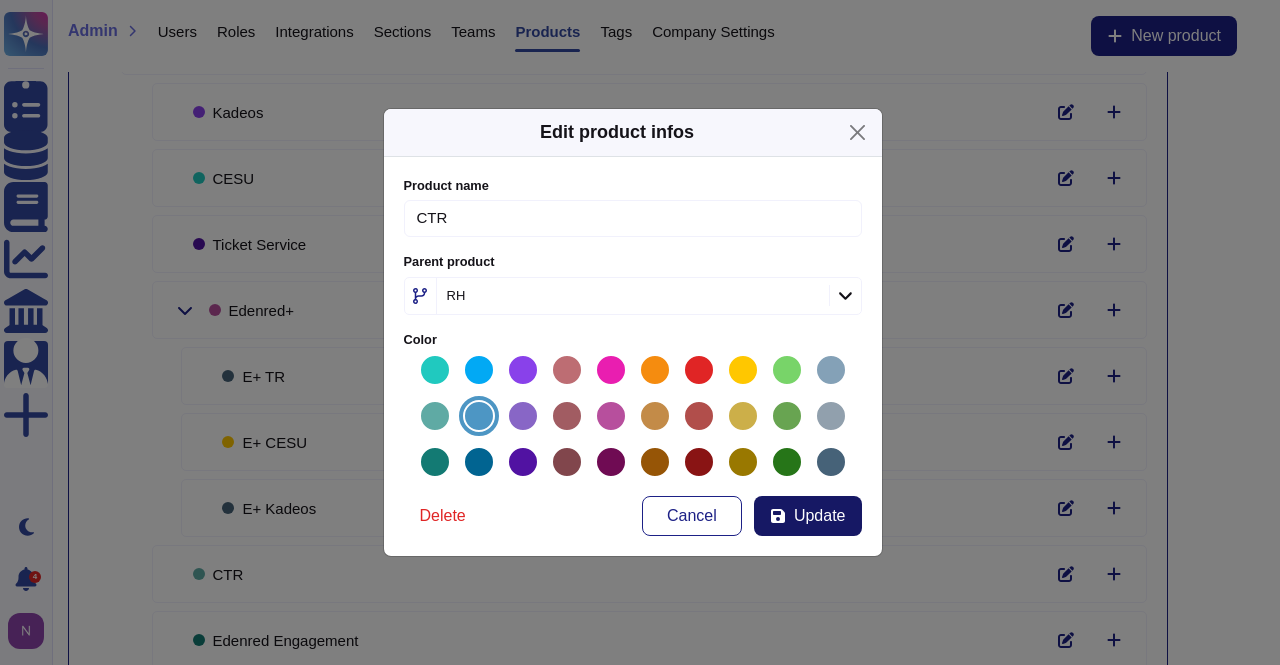 click on "Update" at bounding box center [820, 516] 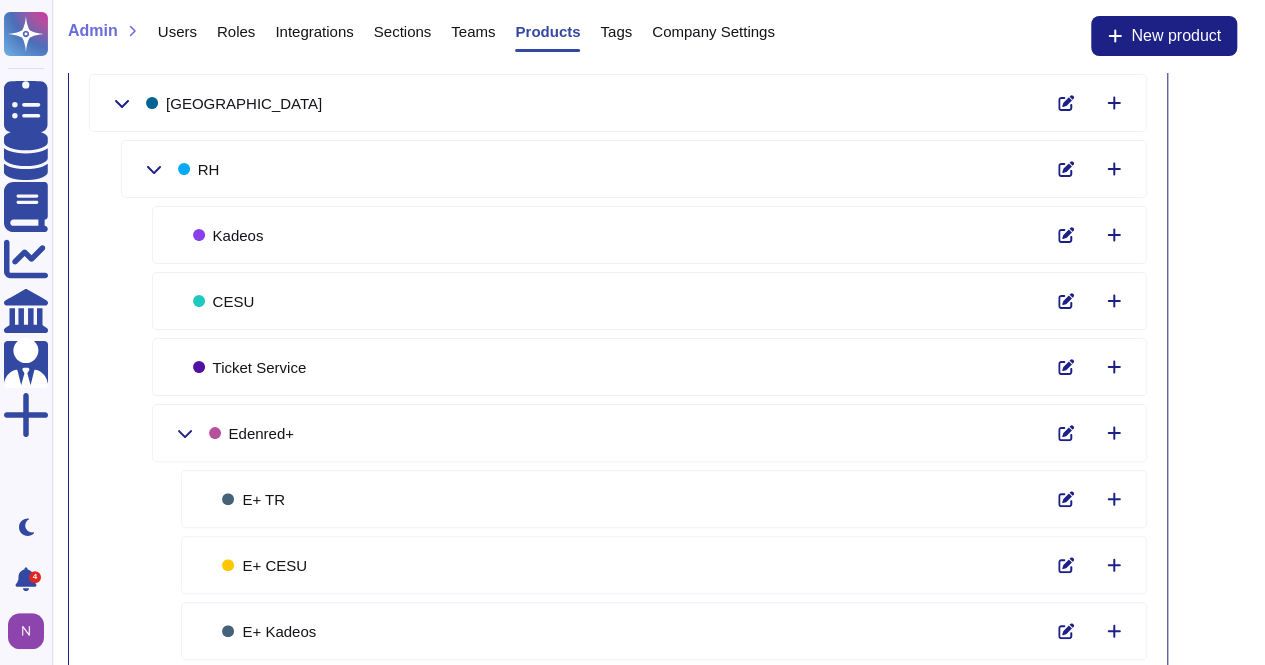 scroll, scrollTop: 34, scrollLeft: 0, axis: vertical 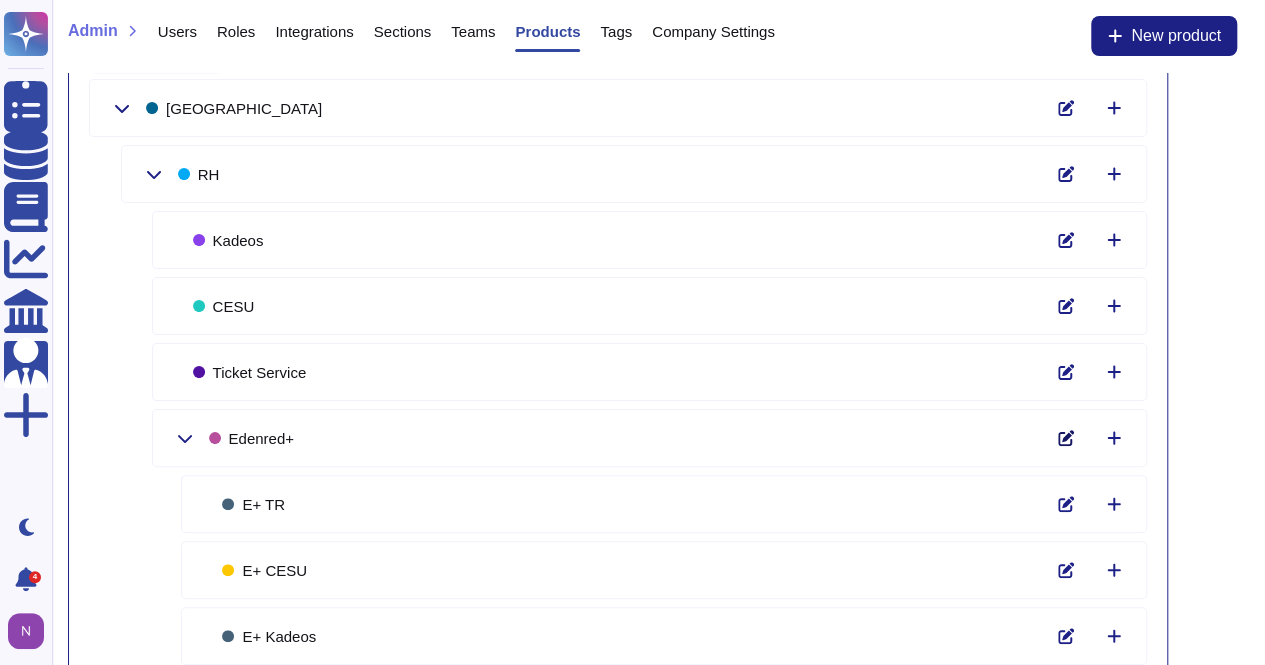 click 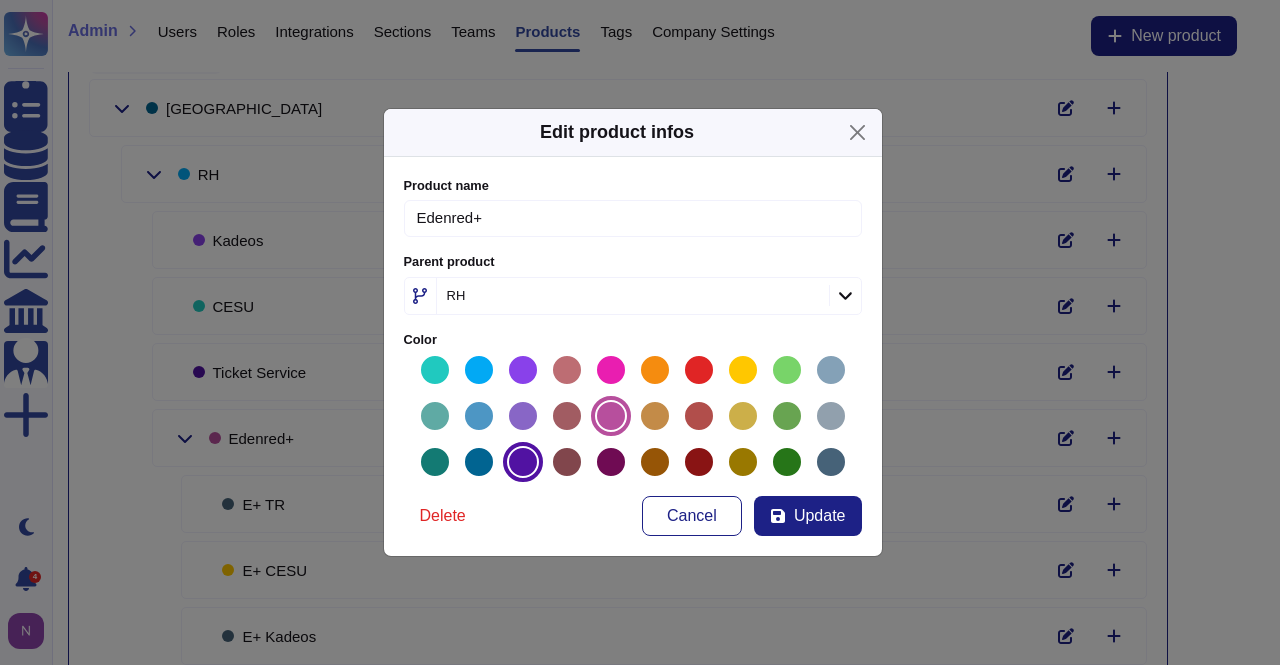 click at bounding box center [523, 462] 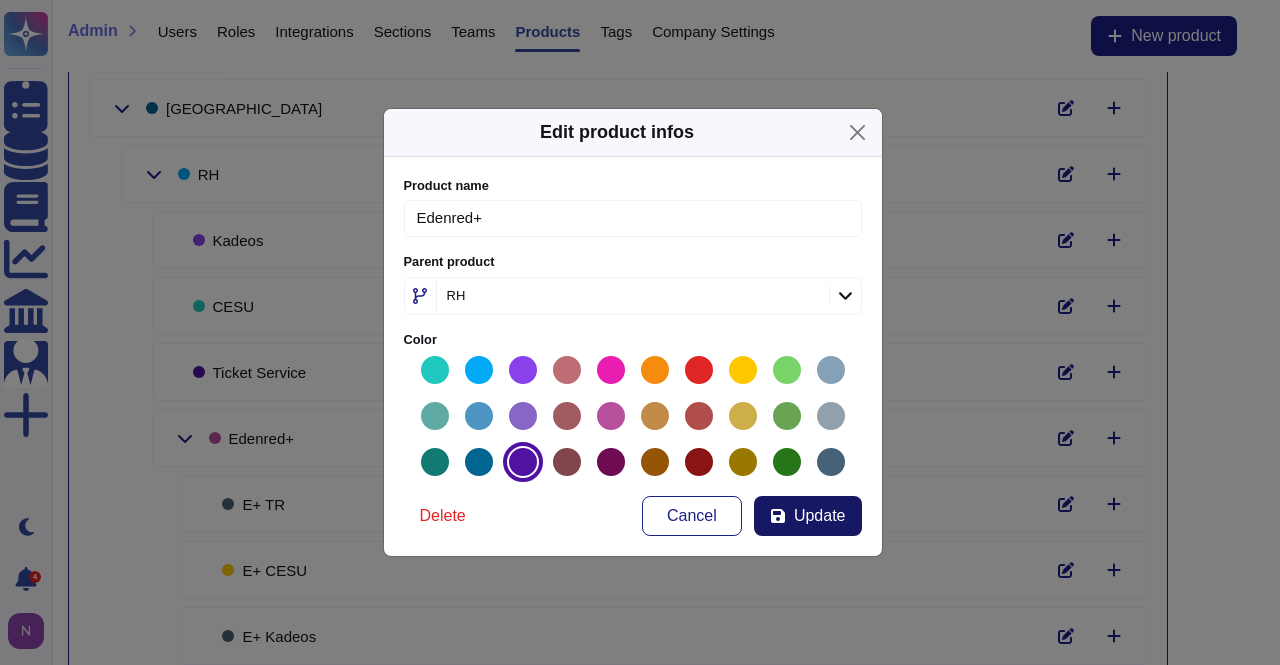 click on "Update" at bounding box center (820, 516) 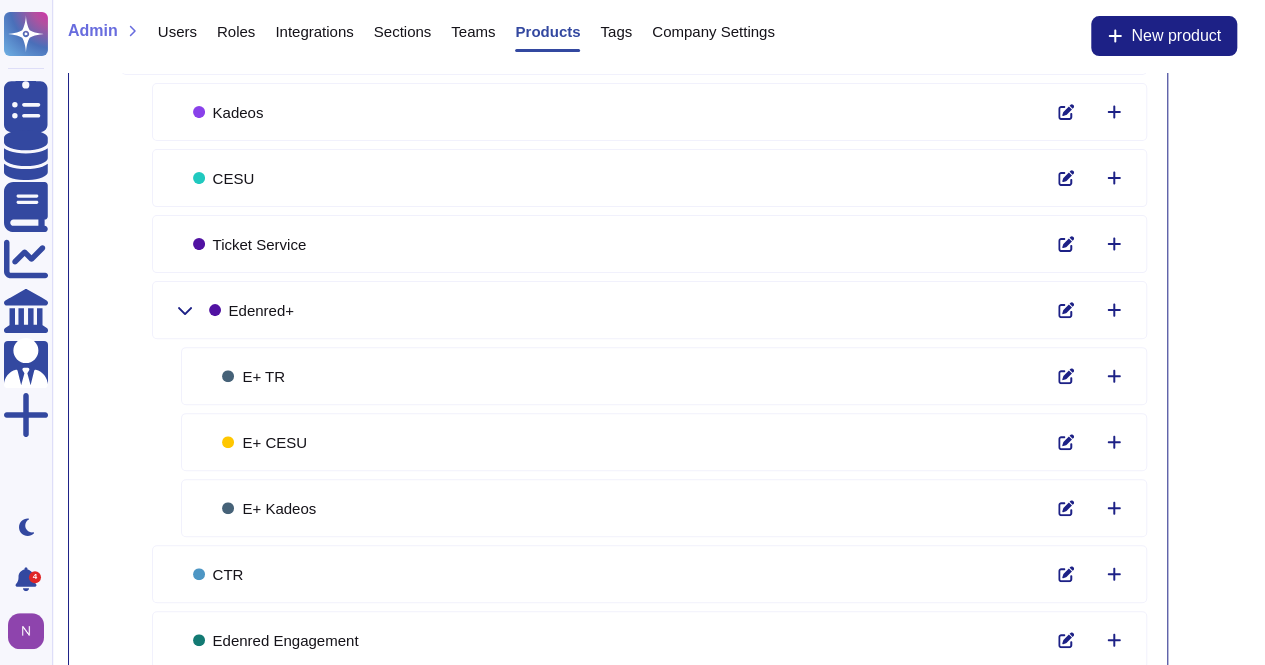 scroll, scrollTop: 164, scrollLeft: 0, axis: vertical 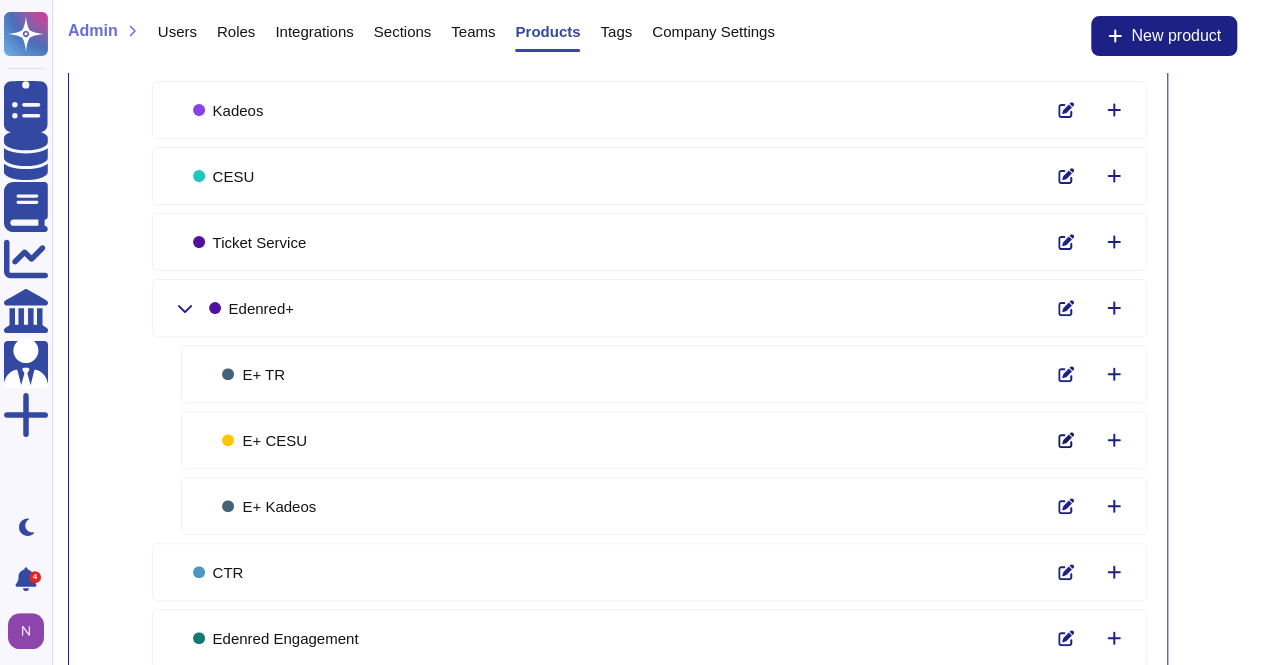 click 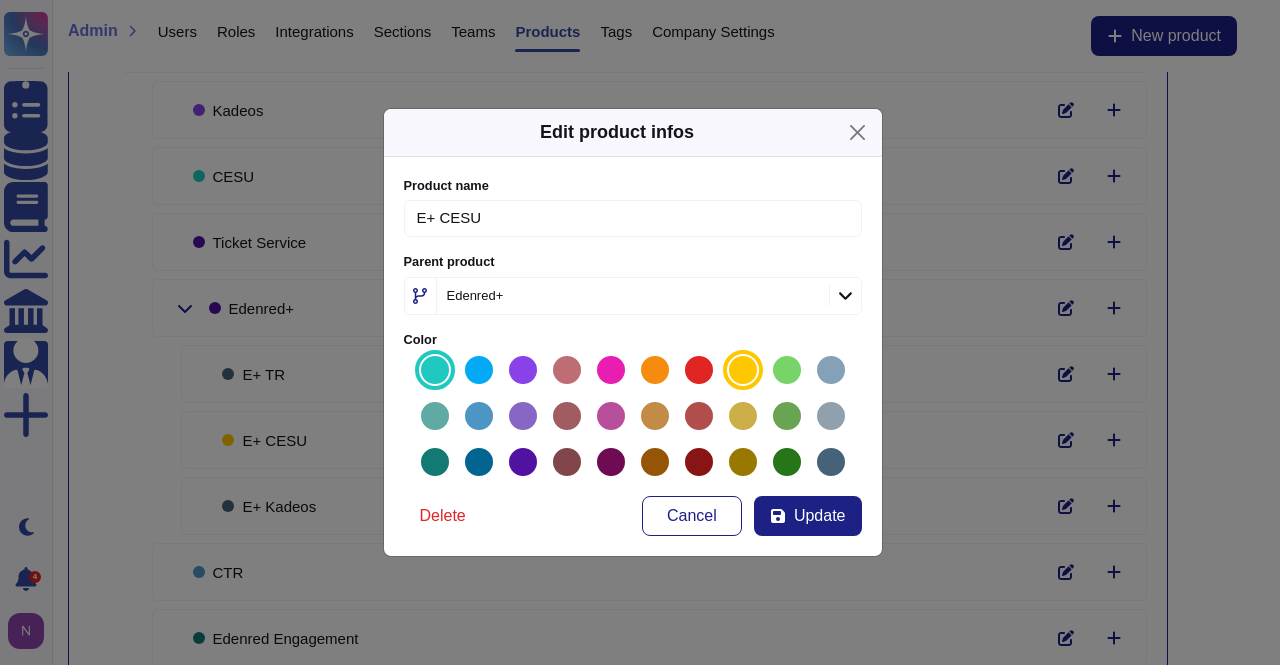 click at bounding box center (435, 370) 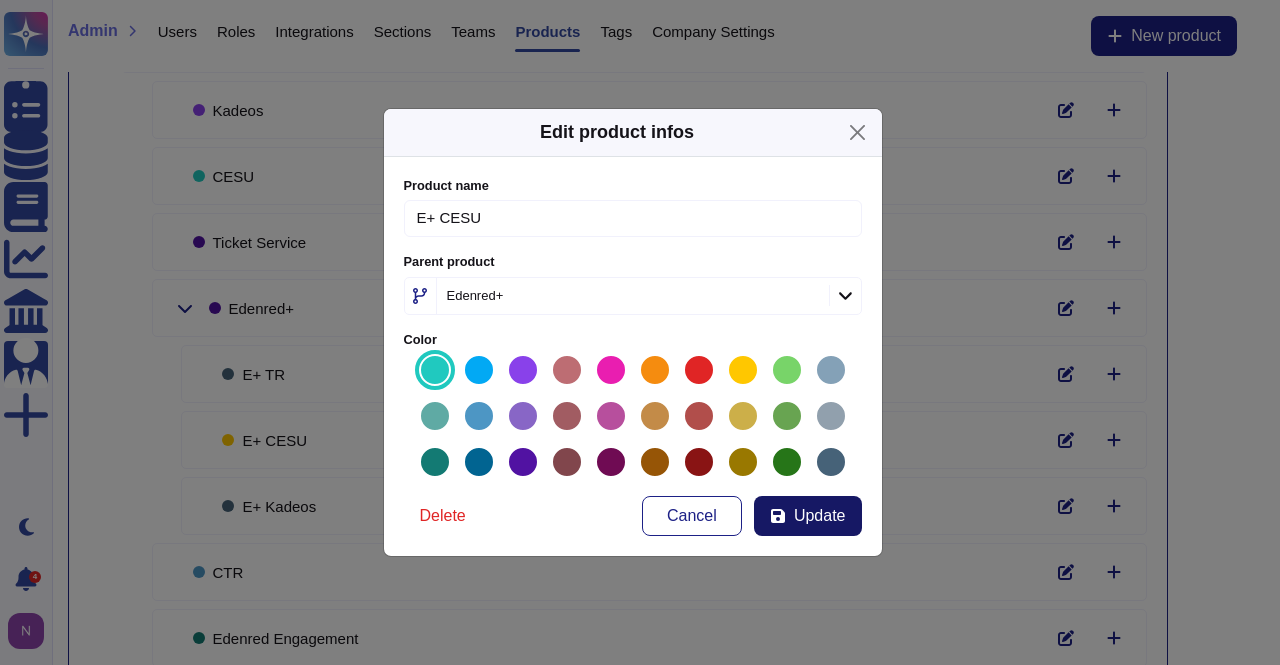 click on "Update" at bounding box center (820, 516) 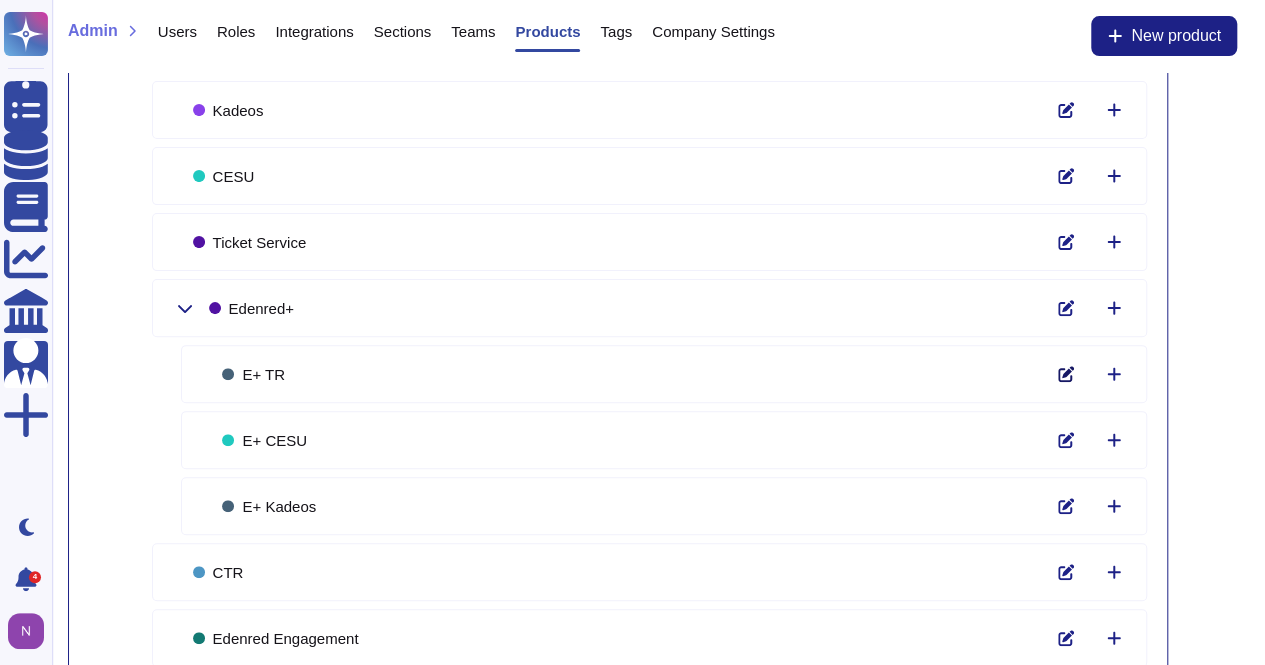 click 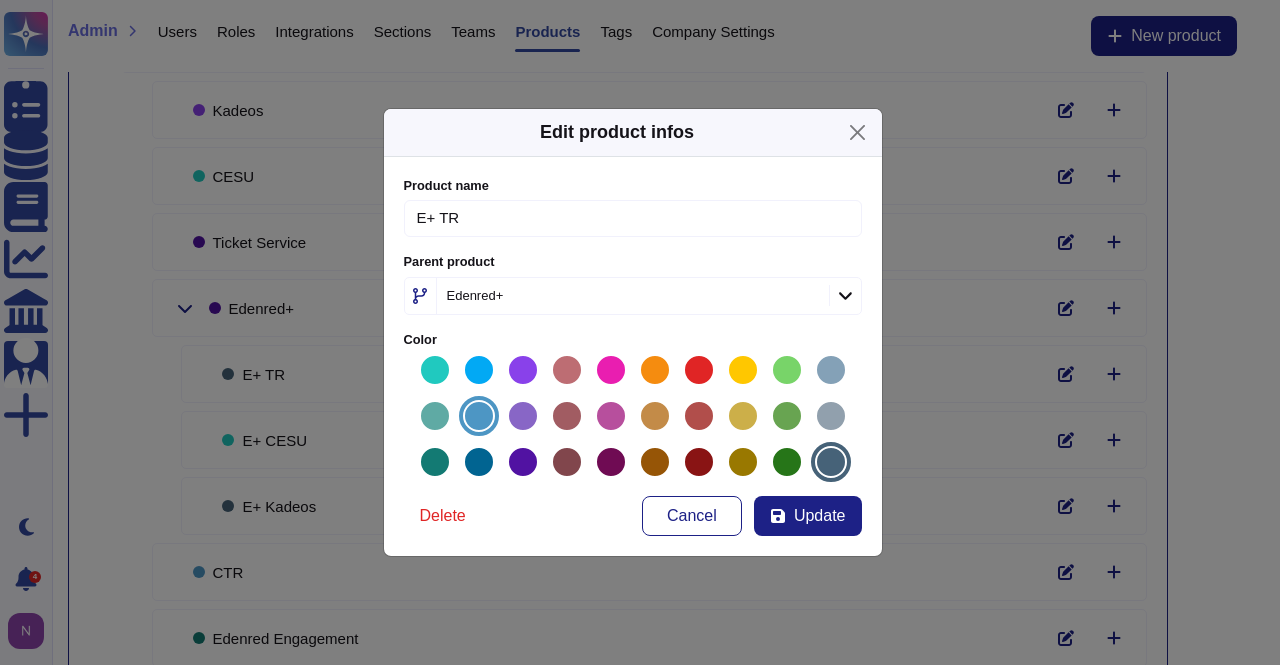 click at bounding box center [479, 416] 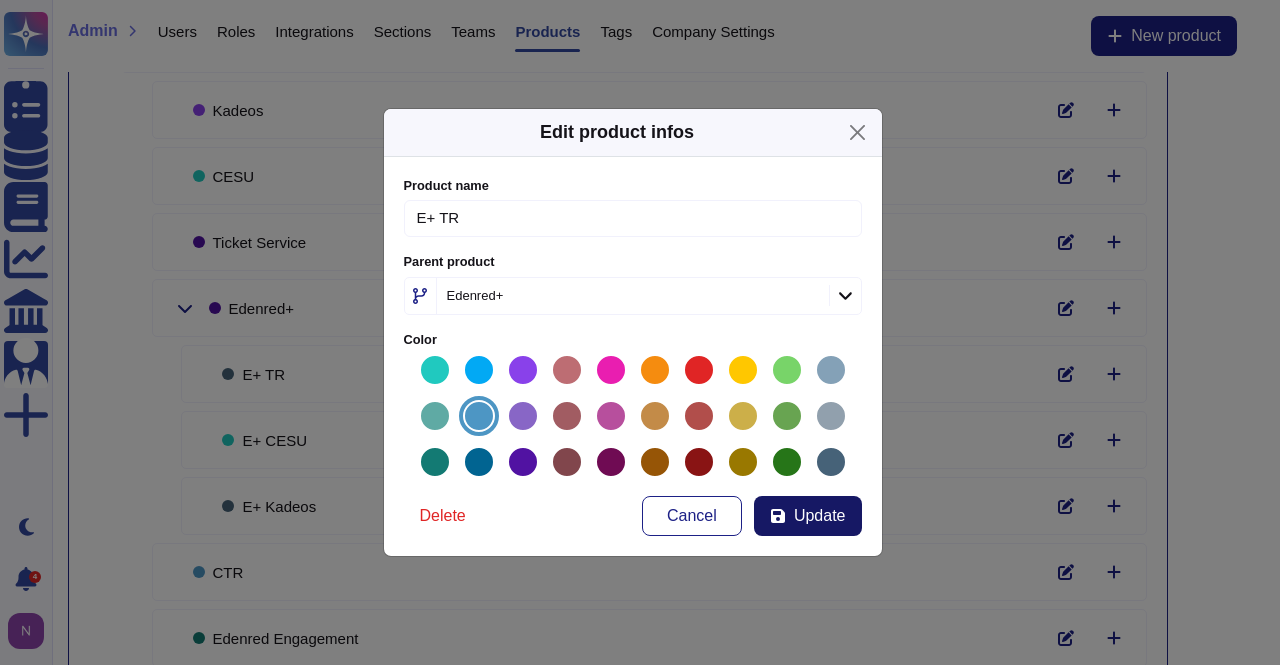 click on "Update" at bounding box center [808, 516] 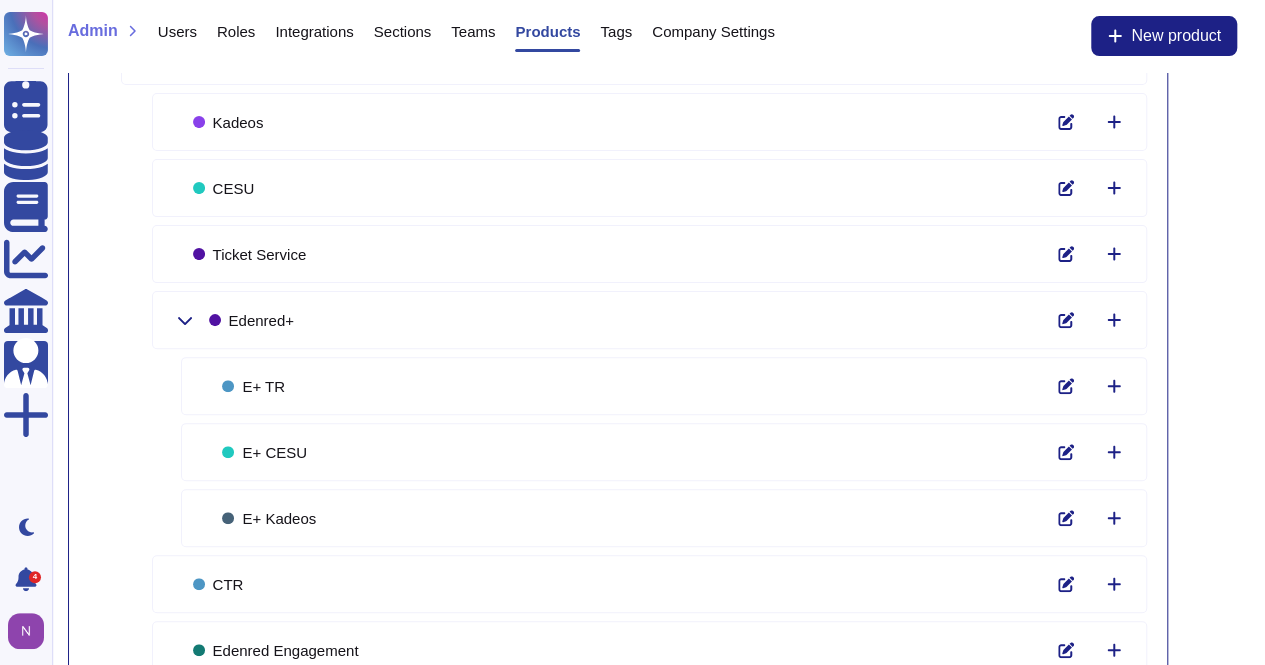 scroll, scrollTop: 151, scrollLeft: 0, axis: vertical 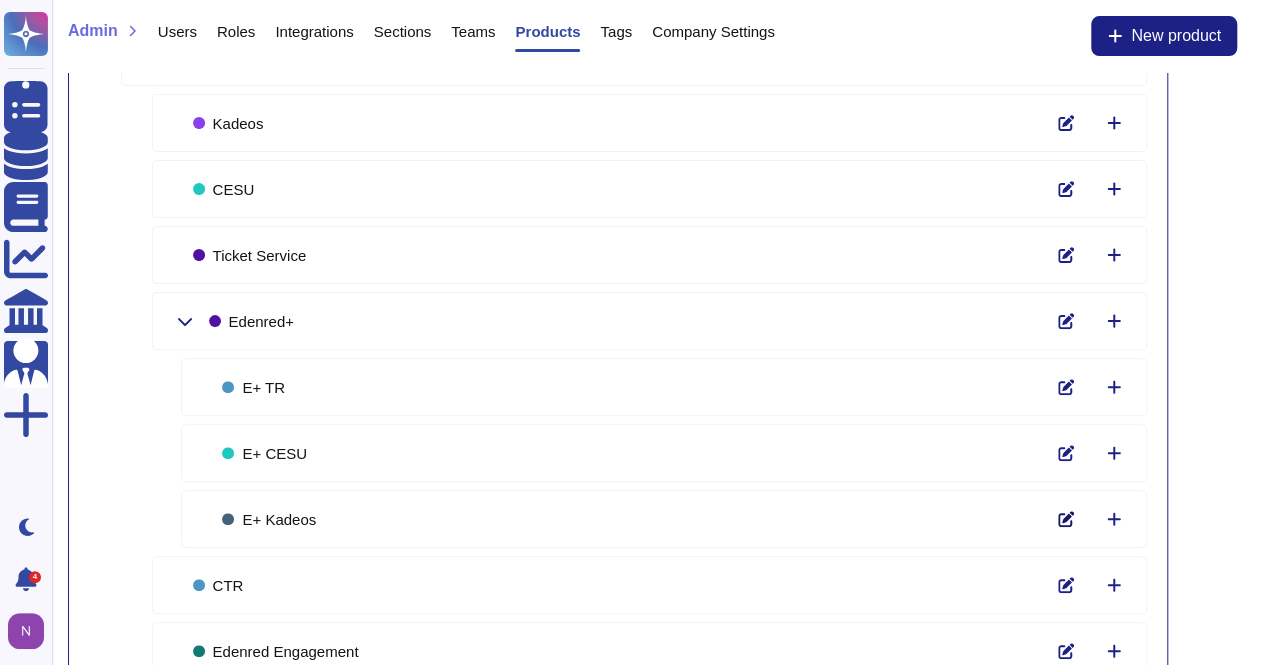 click at bounding box center [1066, 519] 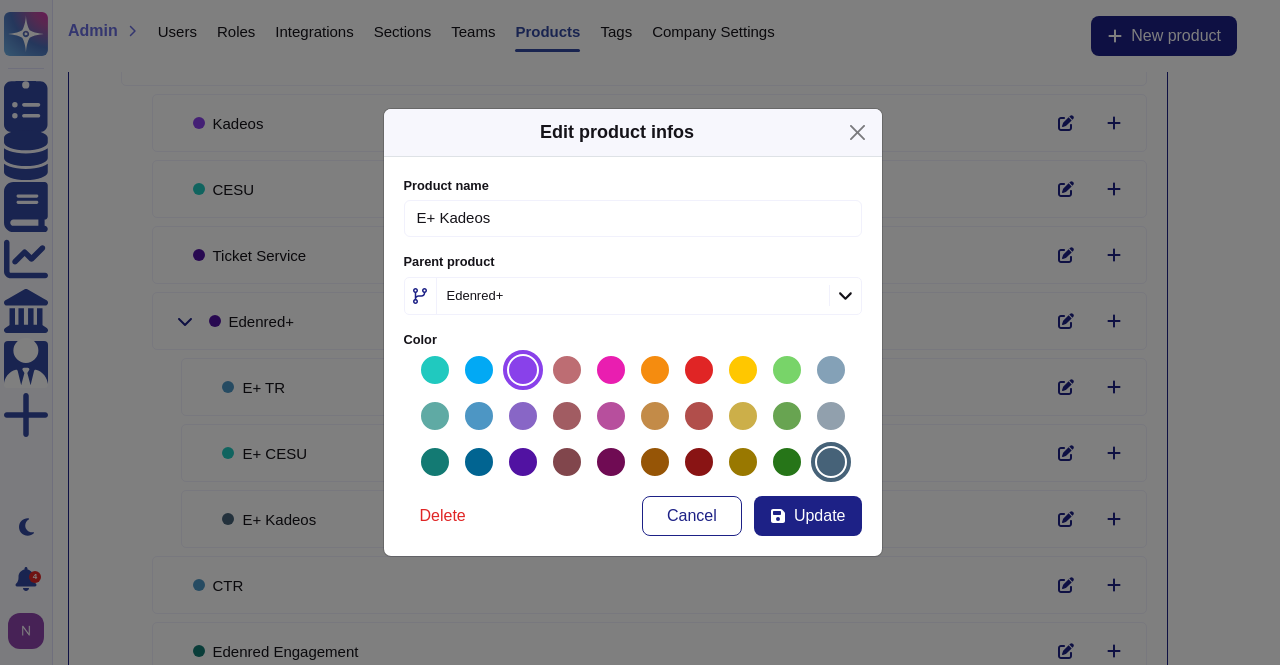 click at bounding box center (523, 370) 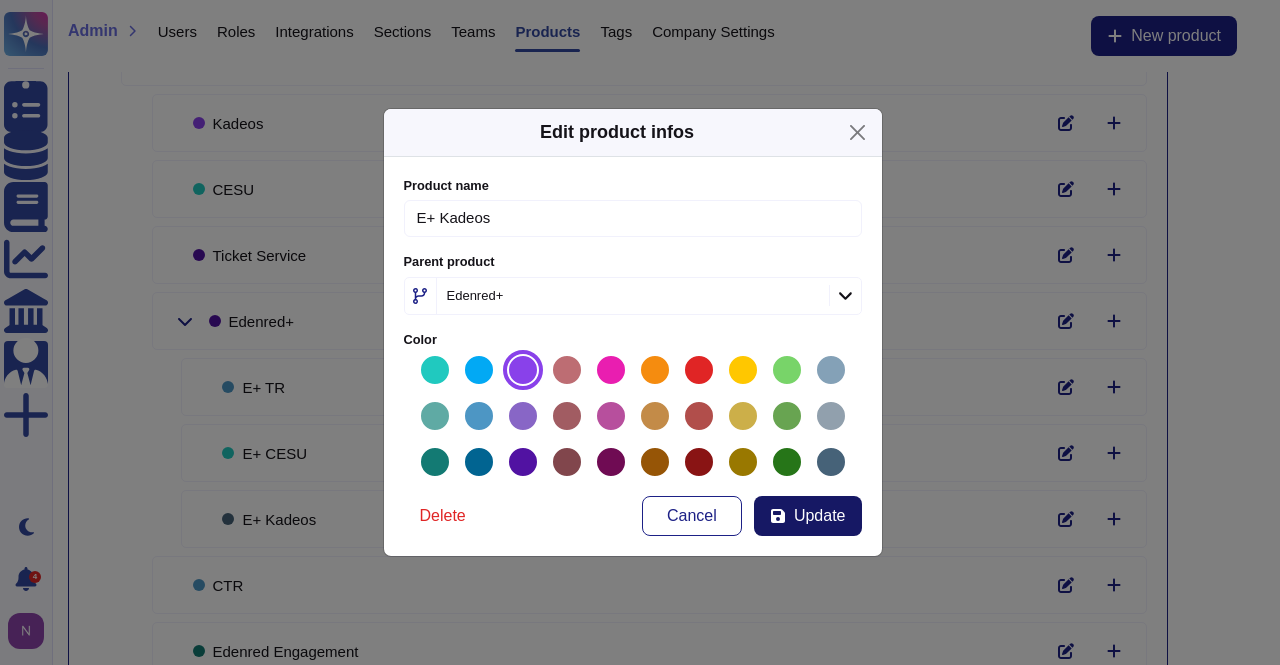 click on "Update" at bounding box center (820, 516) 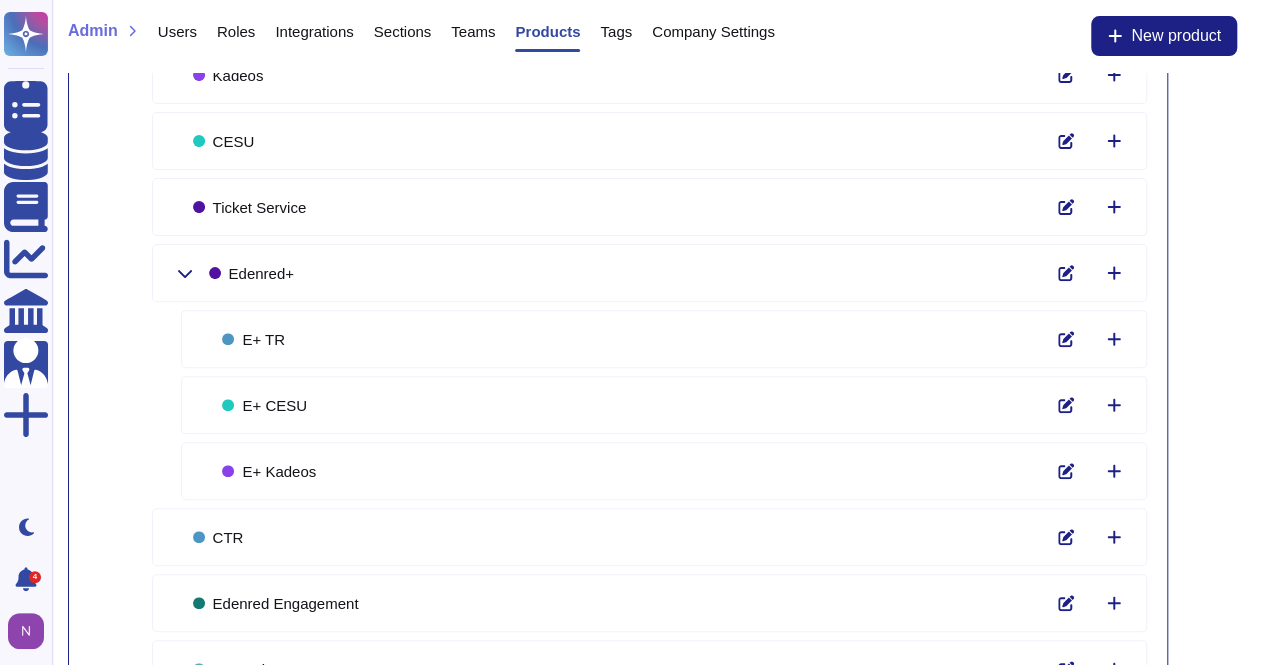 scroll, scrollTop: 200, scrollLeft: 0, axis: vertical 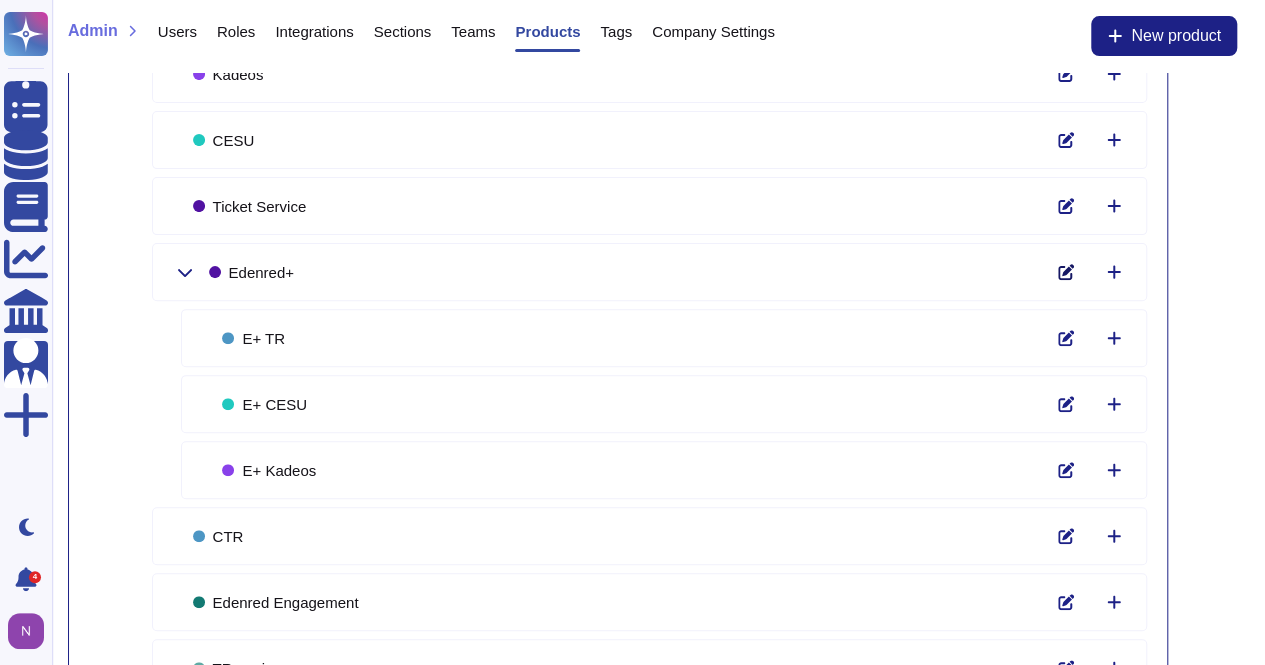 click 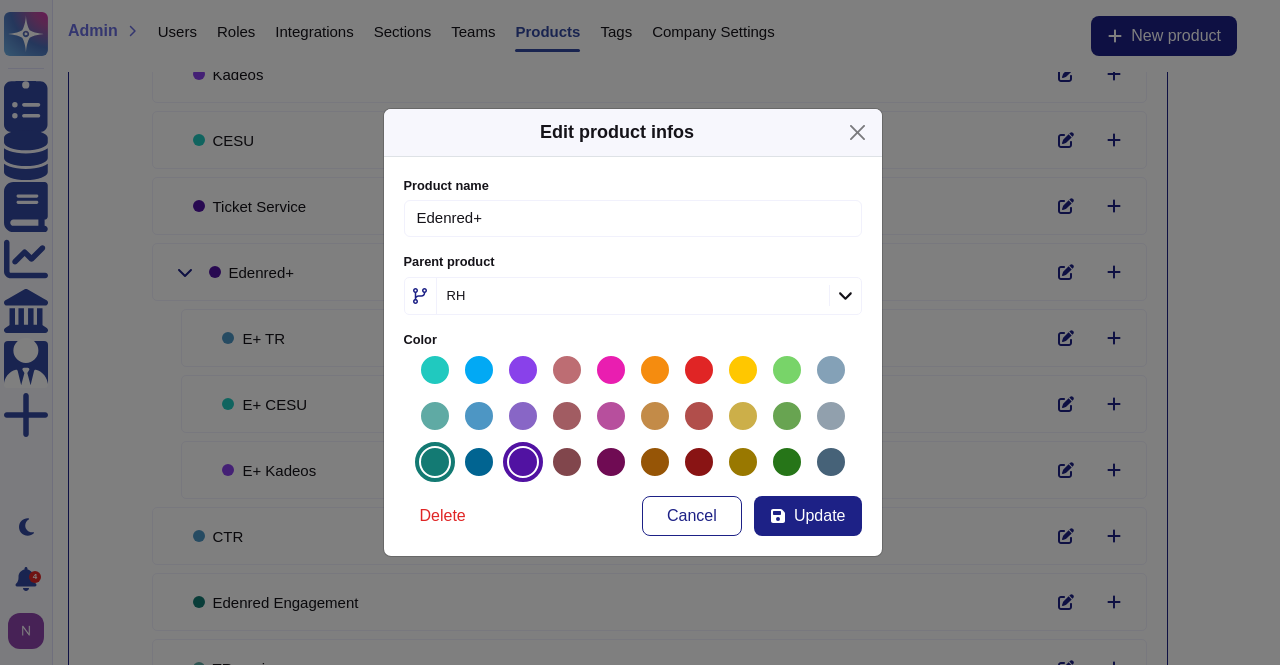 click at bounding box center [435, 462] 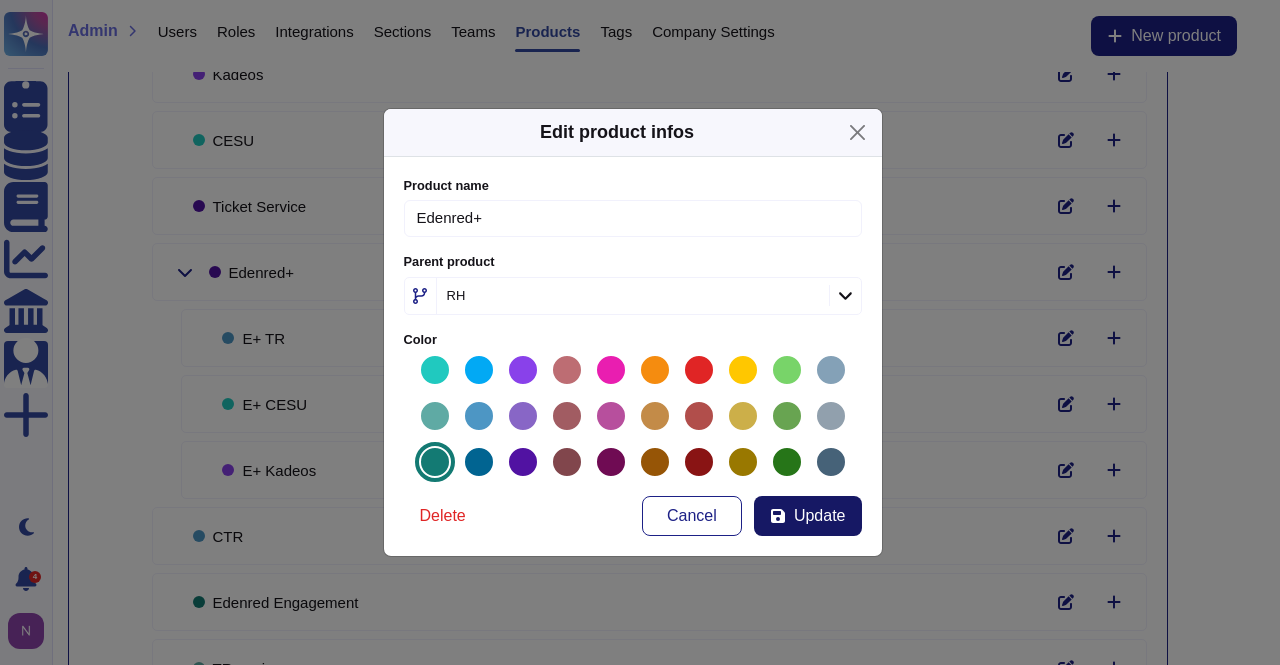 click on "Update" at bounding box center (820, 516) 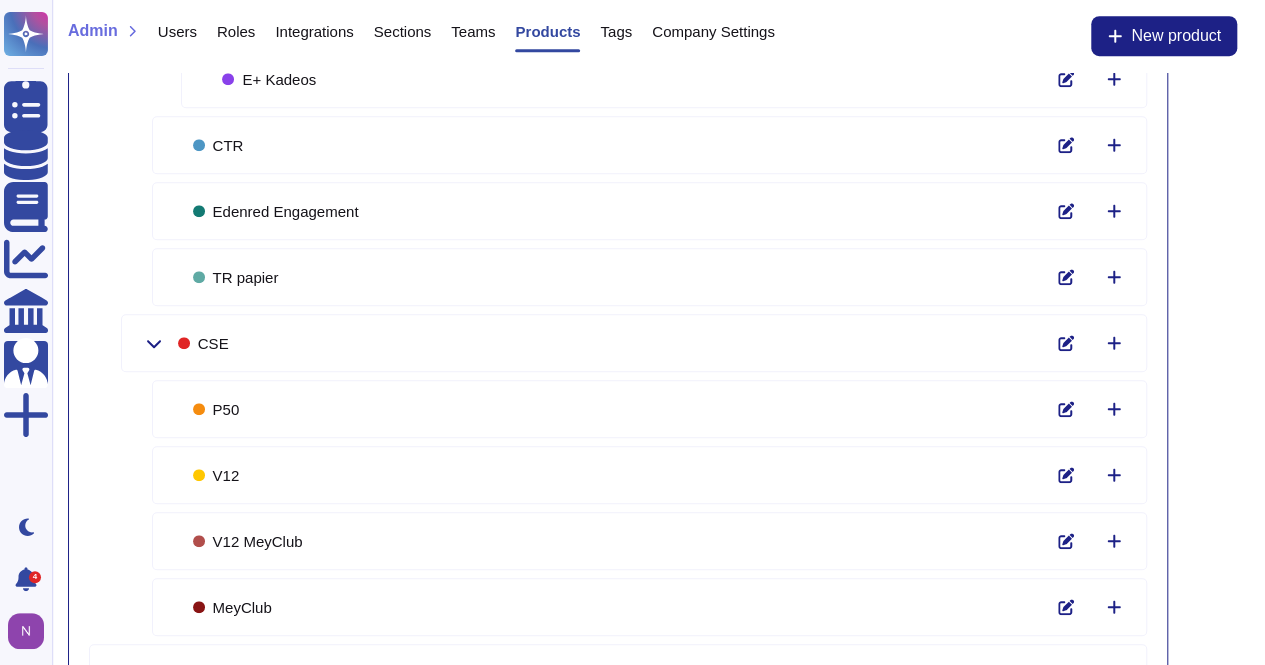 scroll, scrollTop: 606, scrollLeft: 0, axis: vertical 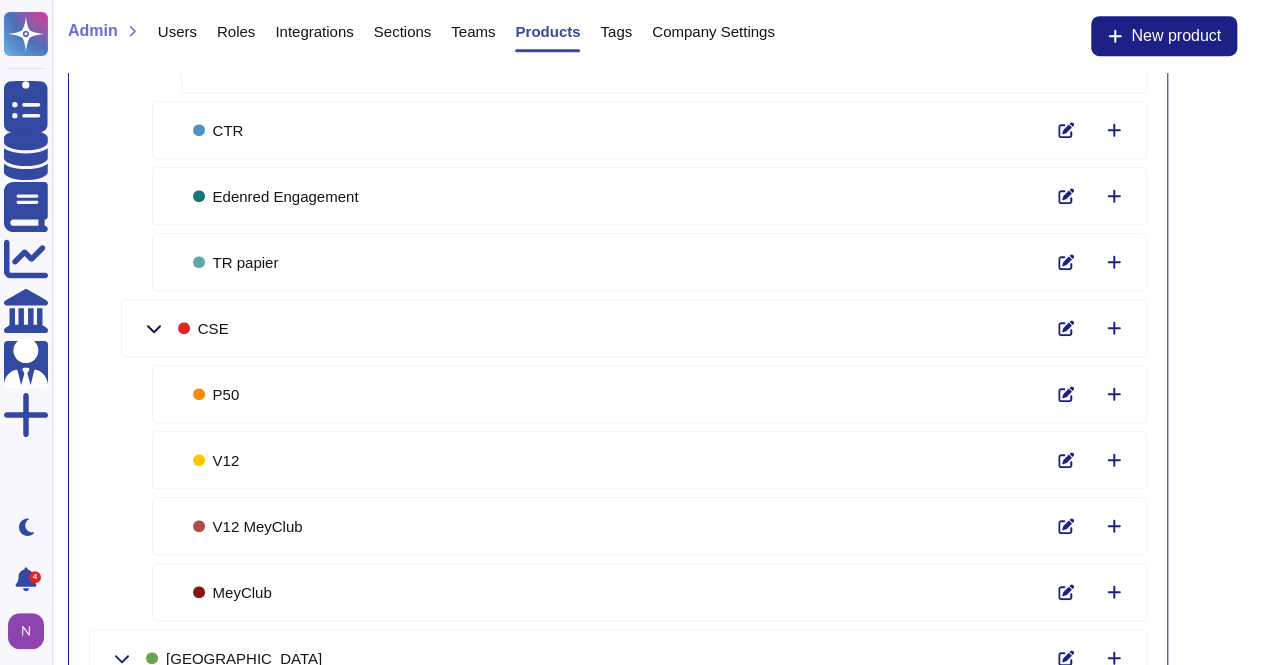 click 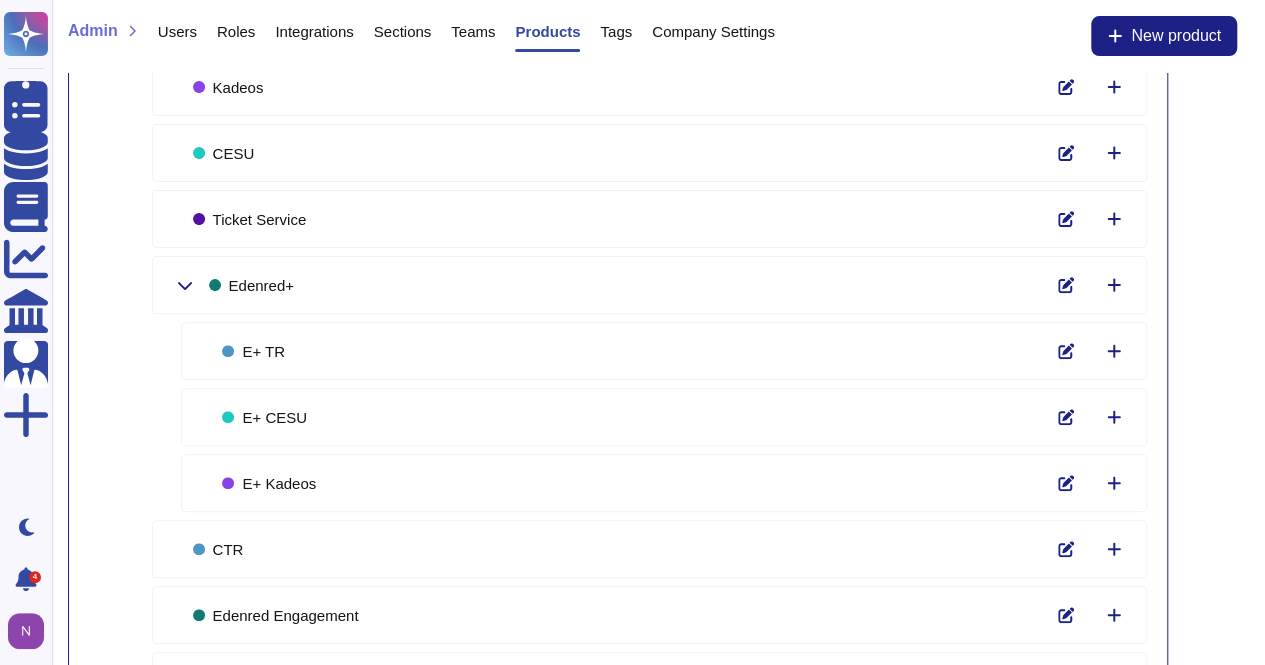 scroll, scrollTop: 184, scrollLeft: 0, axis: vertical 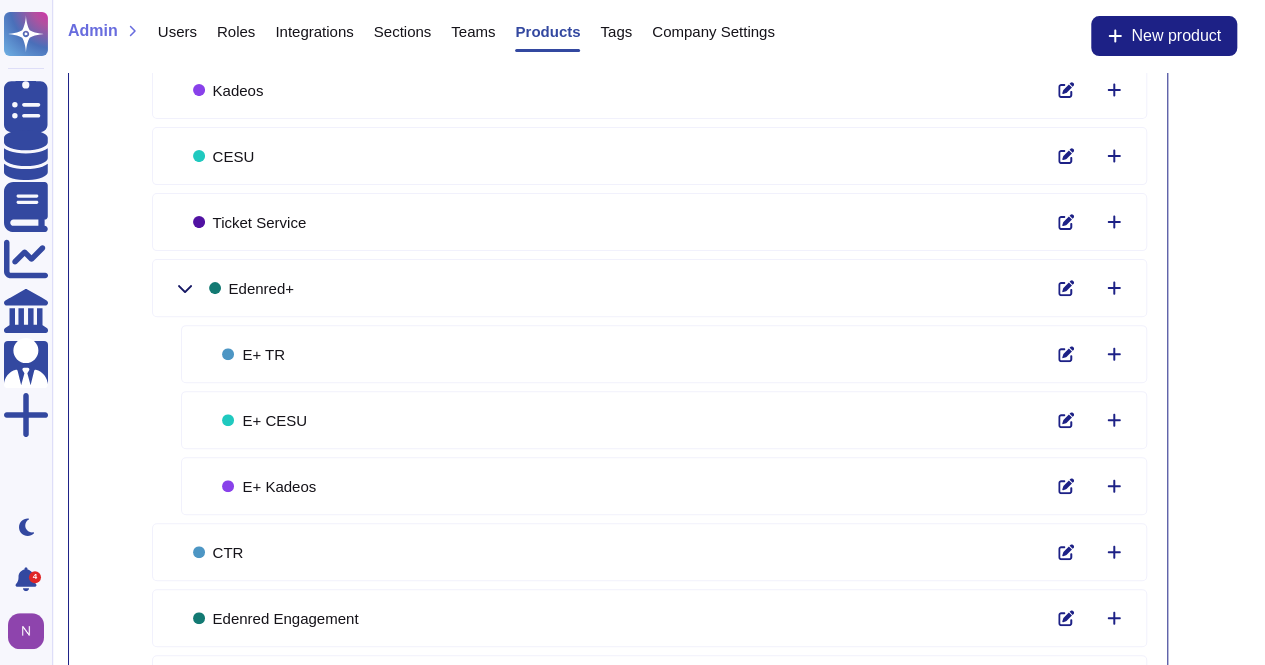 click 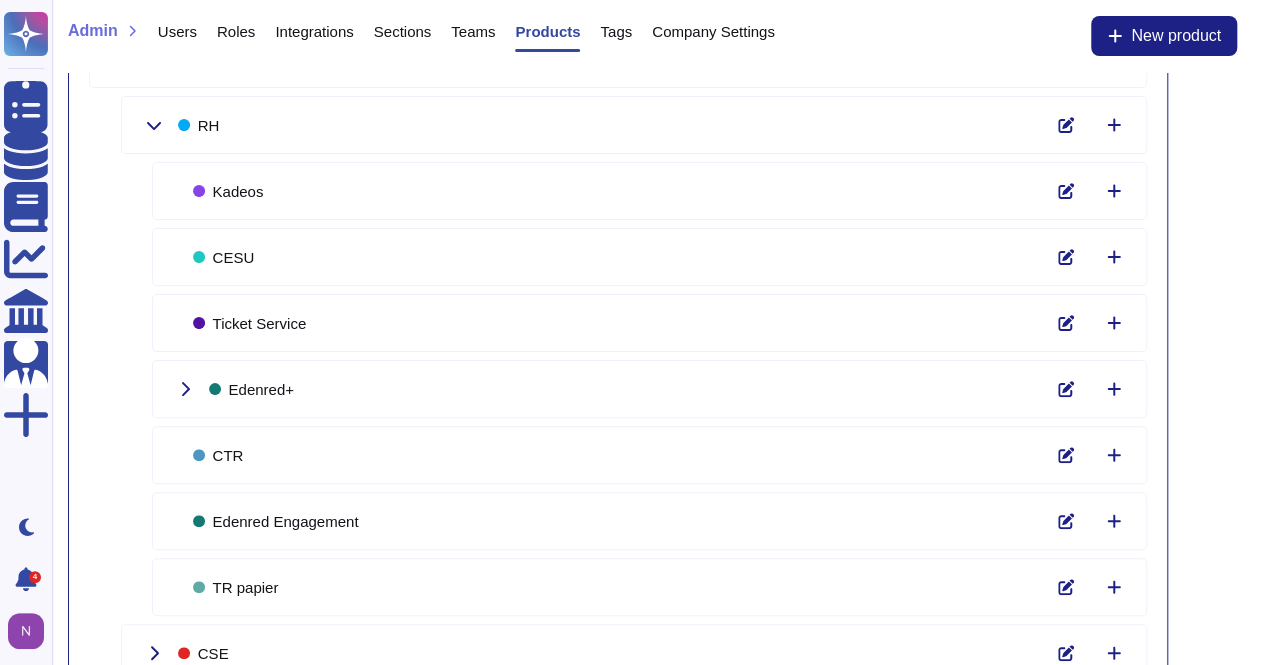 scroll, scrollTop: 91, scrollLeft: 0, axis: vertical 